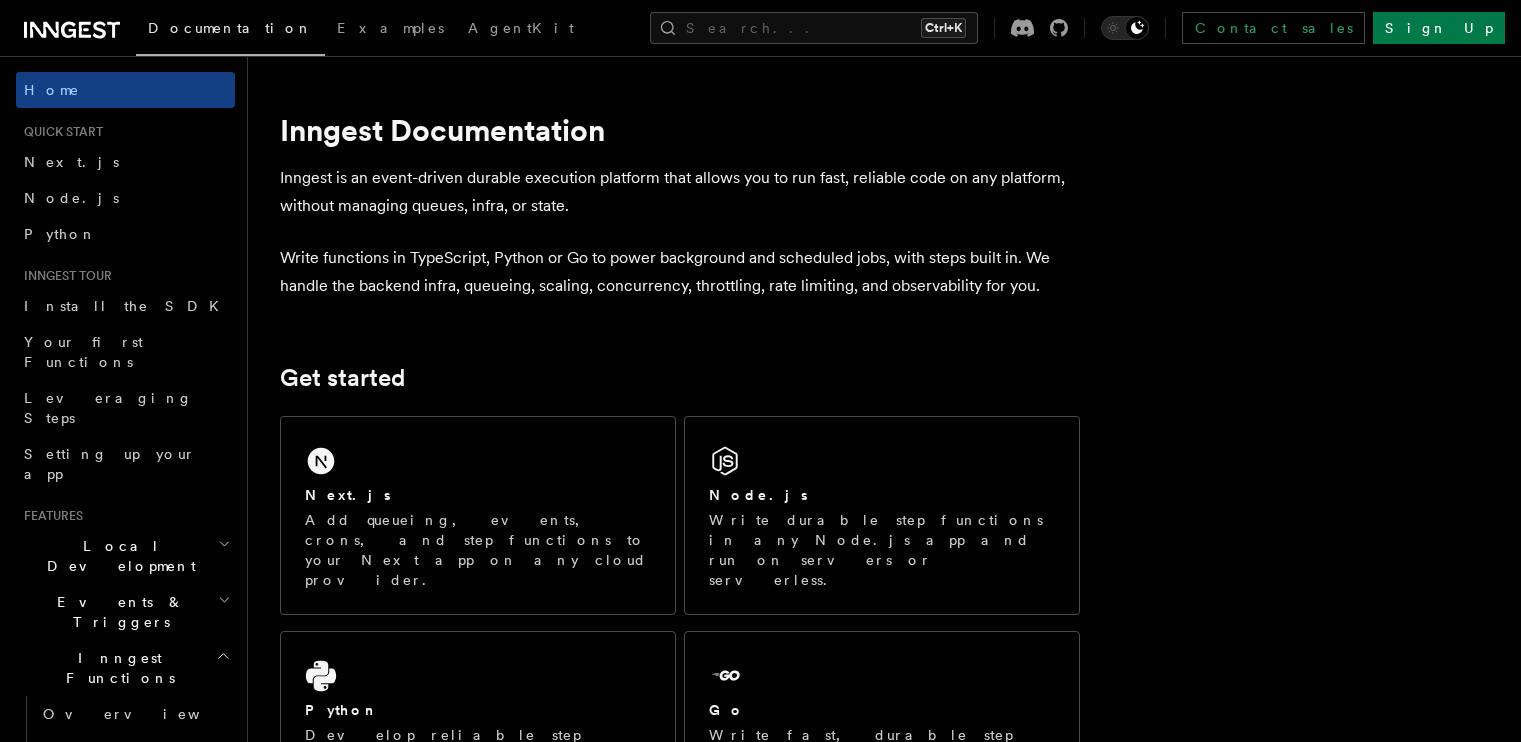 scroll, scrollTop: 100, scrollLeft: 0, axis: vertical 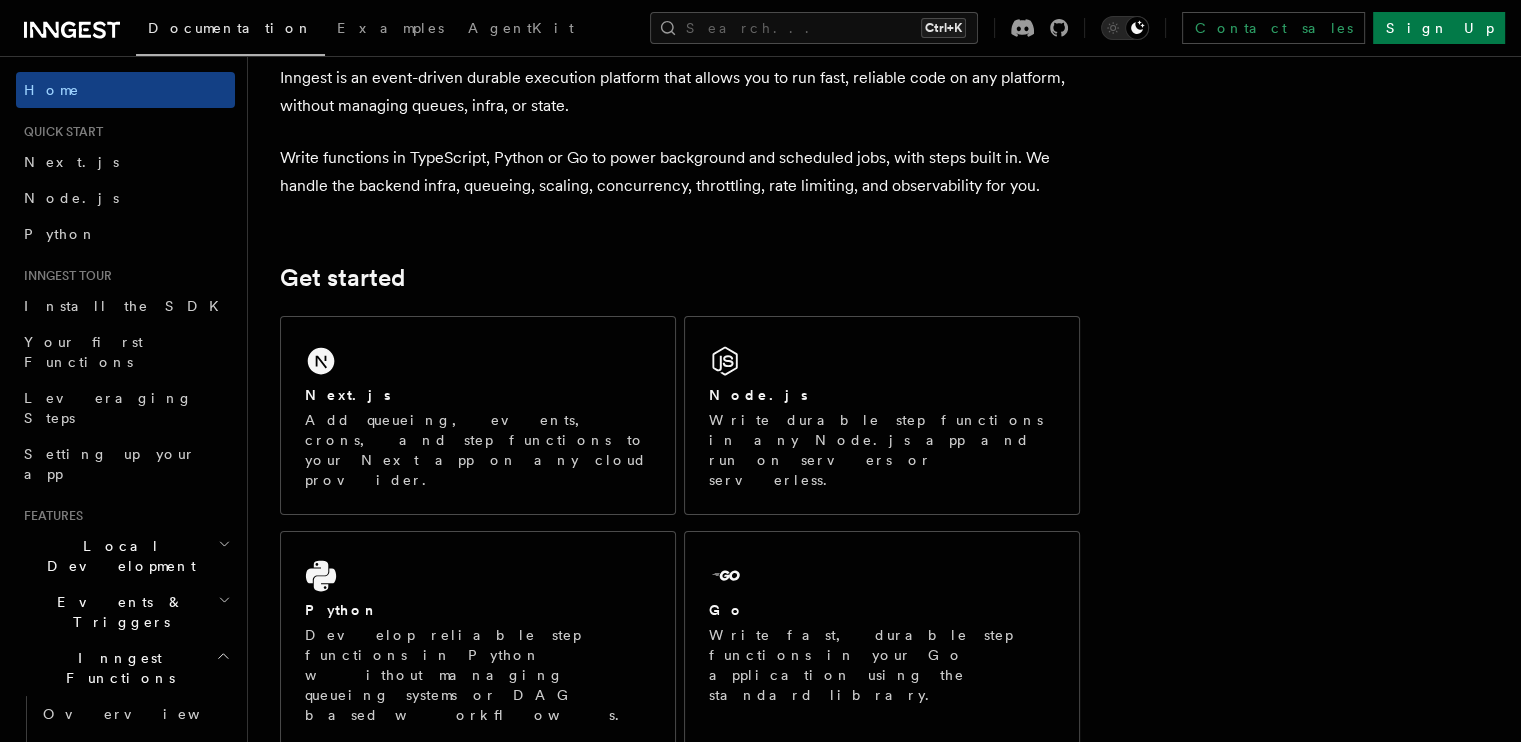 click on "Next.js Add queueing, events, crons, and step functions to your Next app on any cloud provider." at bounding box center (478, 415) 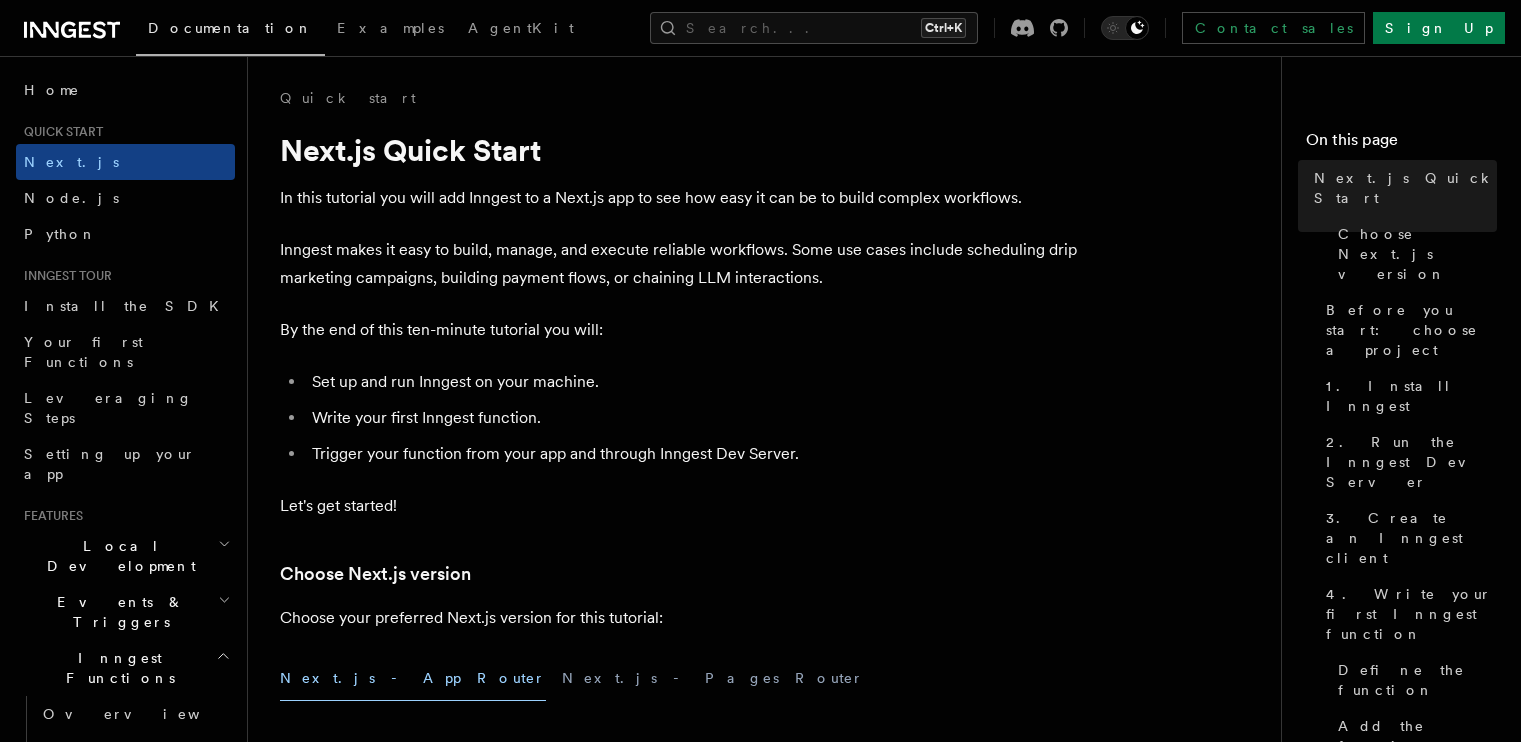 scroll, scrollTop: 0, scrollLeft: 0, axis: both 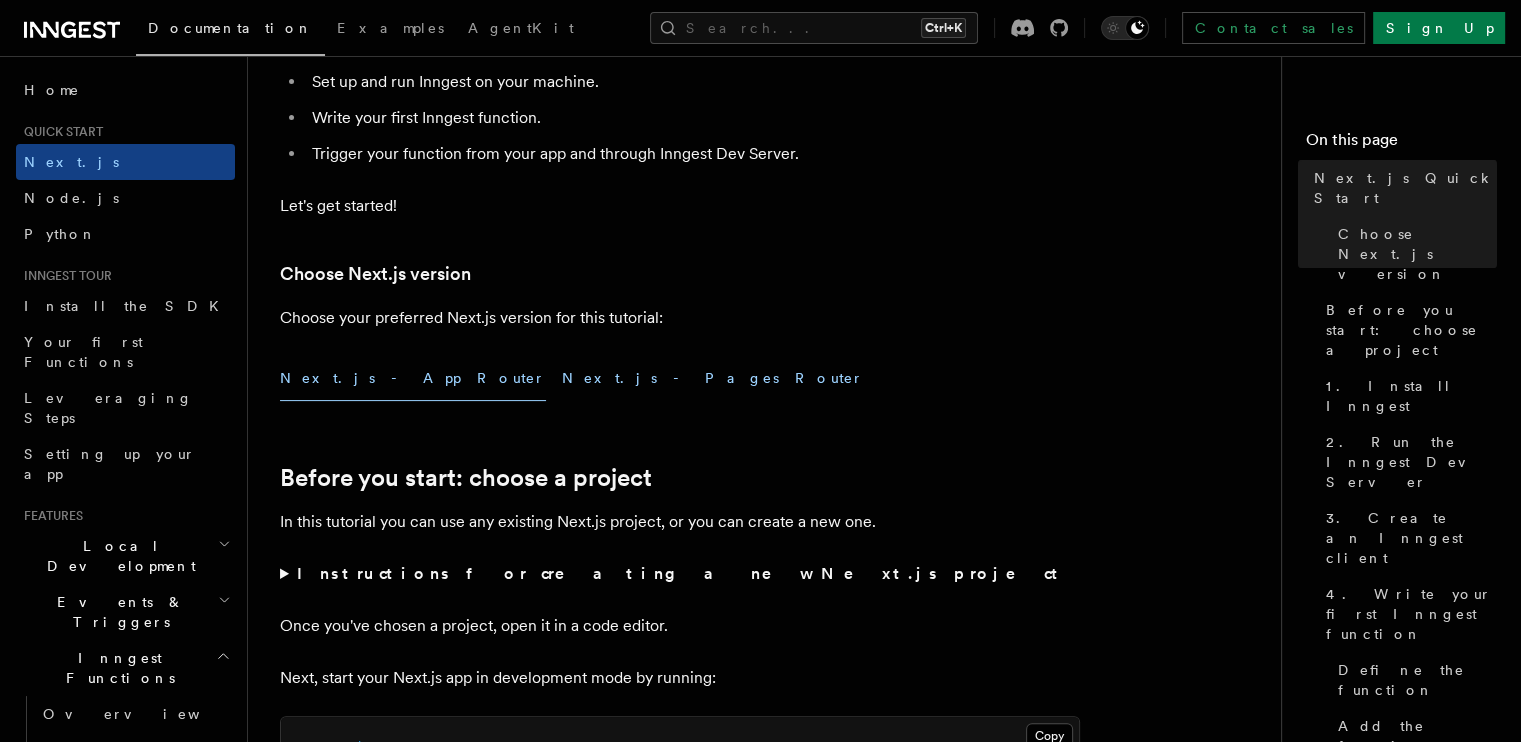 click on "Next.js - Pages Router" at bounding box center (713, 378) 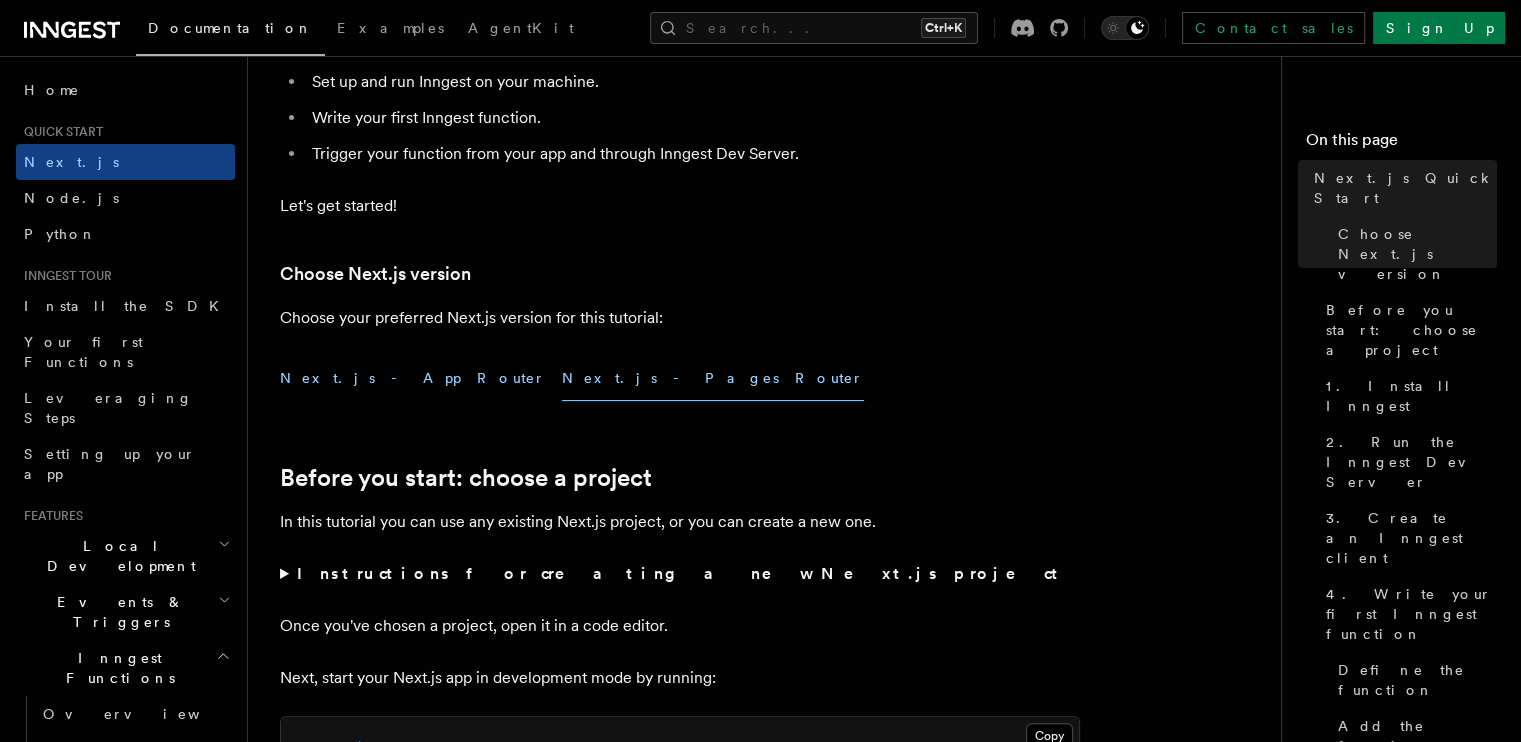 click on "Next.js - App Router" at bounding box center [413, 378] 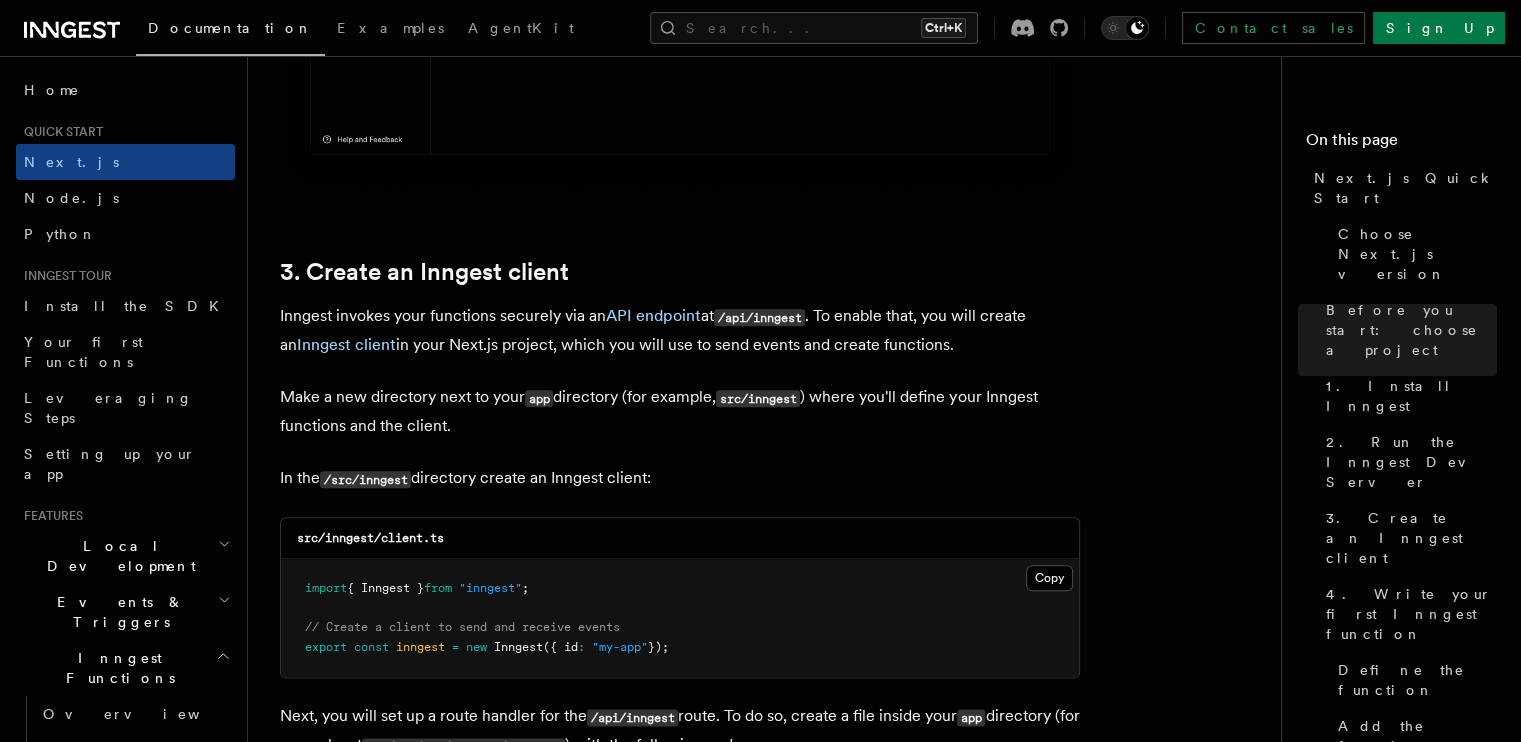 scroll, scrollTop: 2300, scrollLeft: 0, axis: vertical 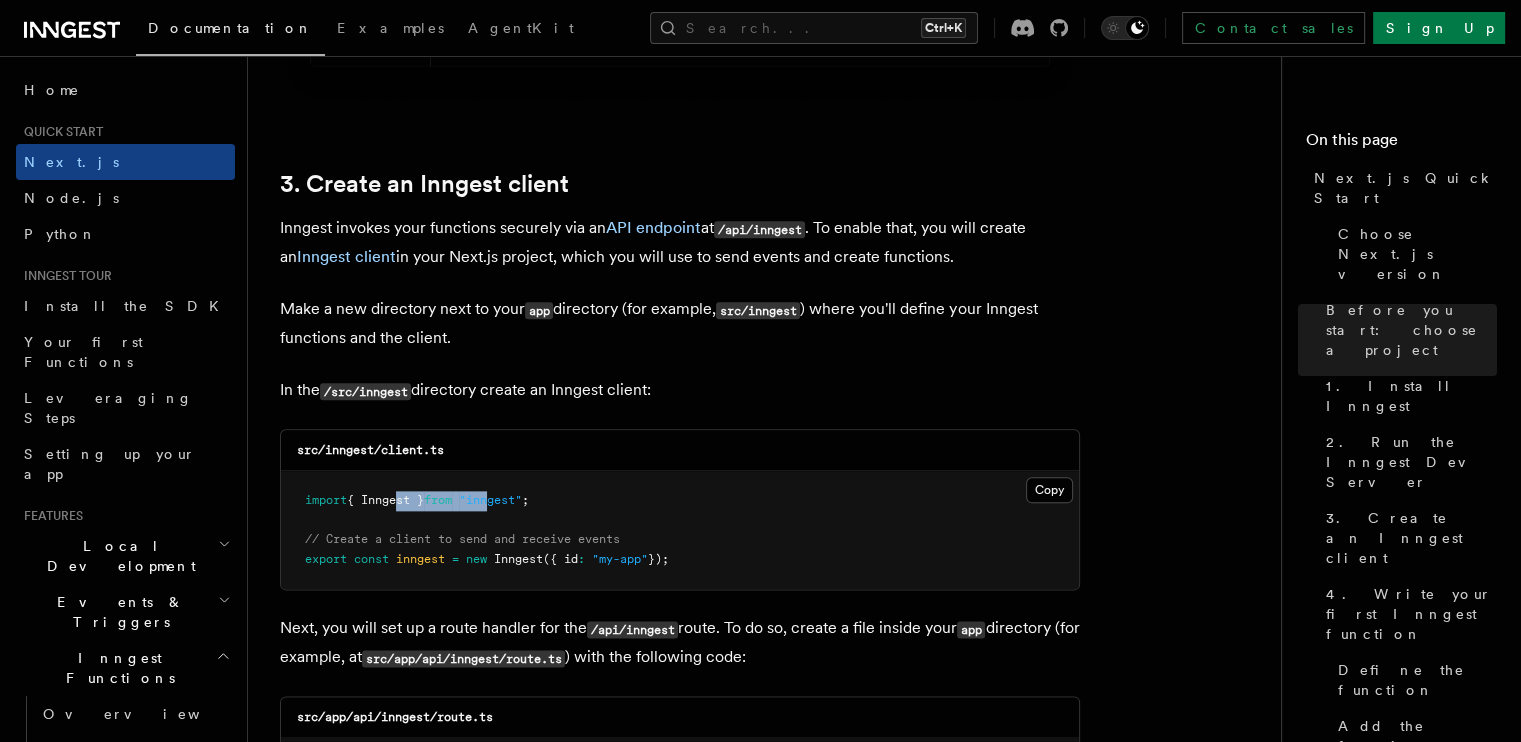 drag, startPoint x: 437, startPoint y: 479, endPoint x: 503, endPoint y: 477, distance: 66.0303 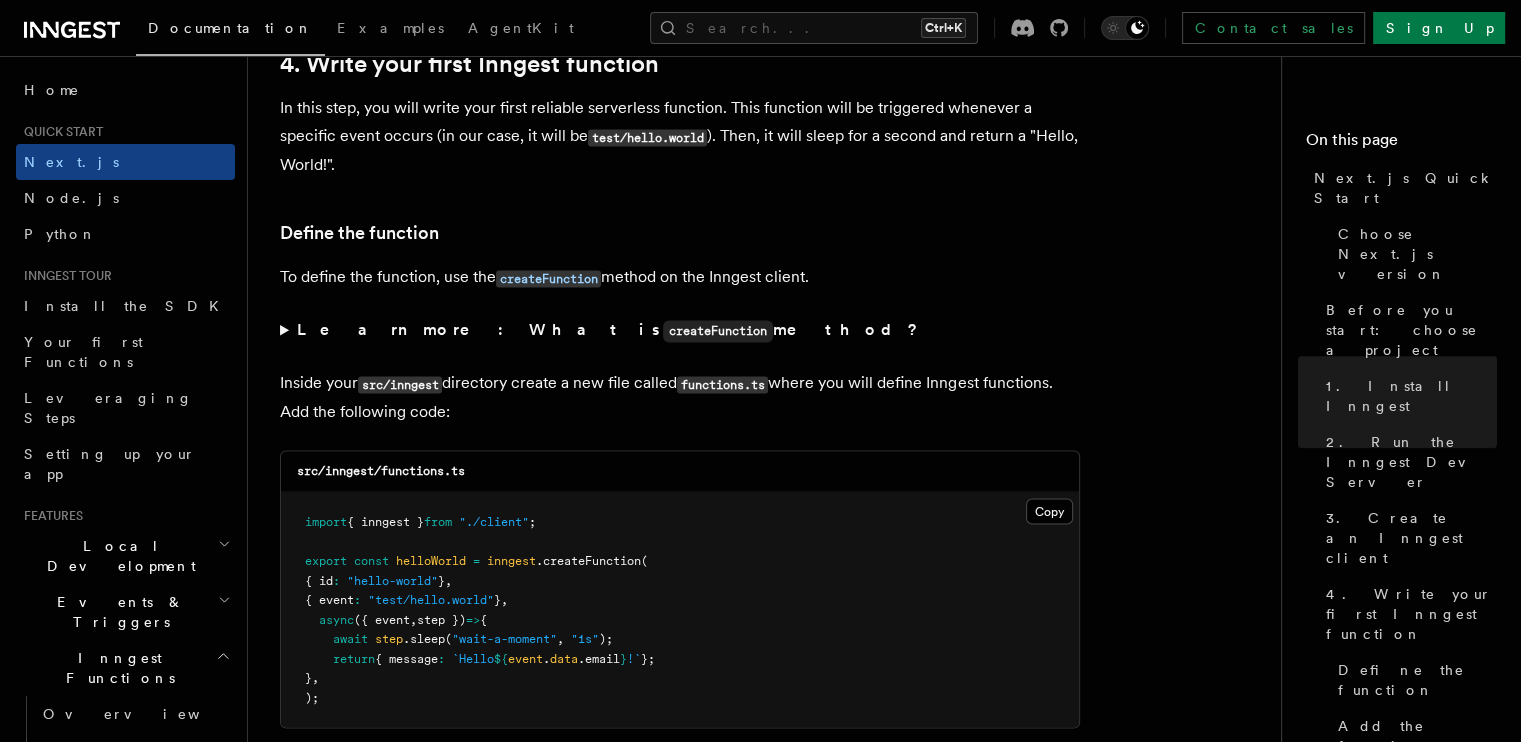 scroll, scrollTop: 3300, scrollLeft: 0, axis: vertical 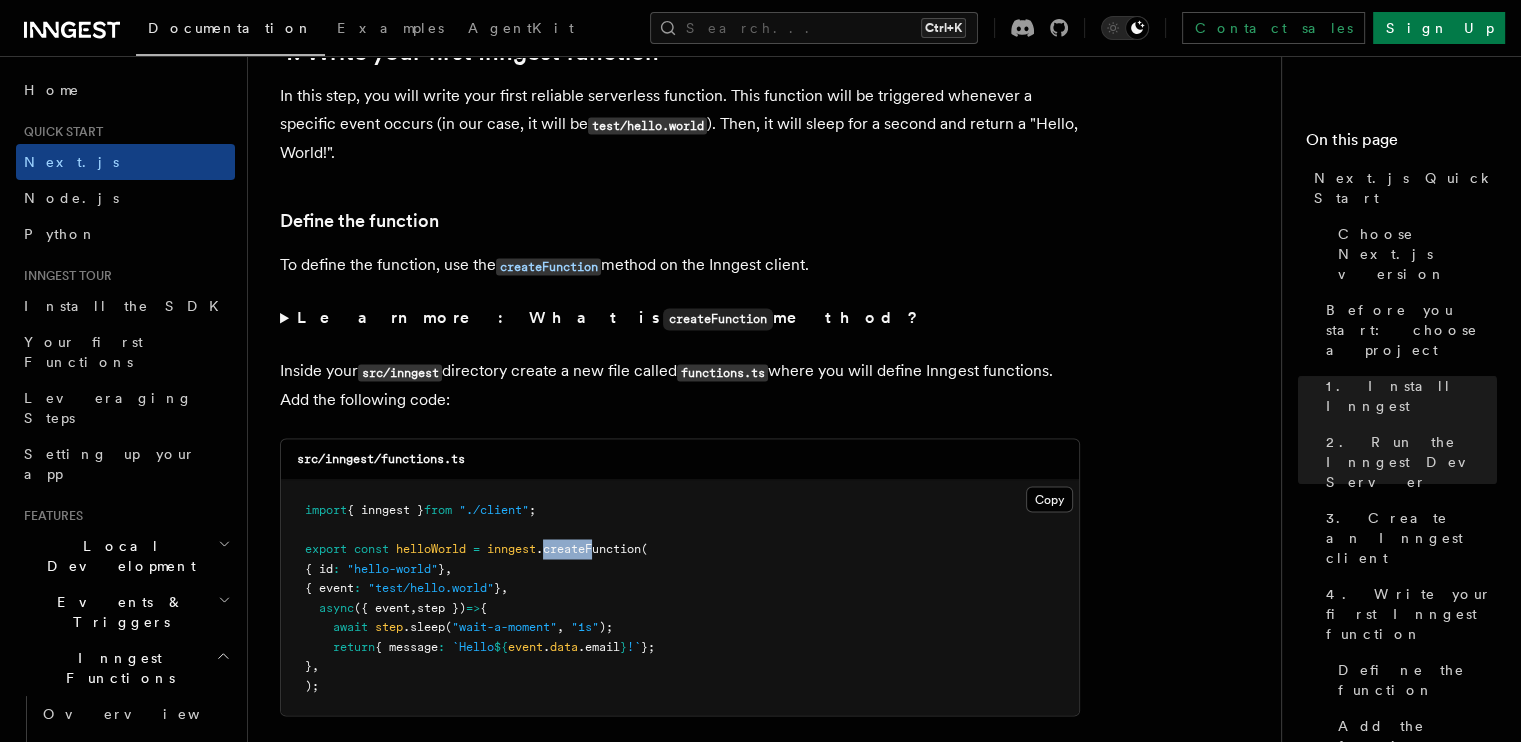drag, startPoint x: 564, startPoint y: 526, endPoint x: 600, endPoint y: 524, distance: 36.05551 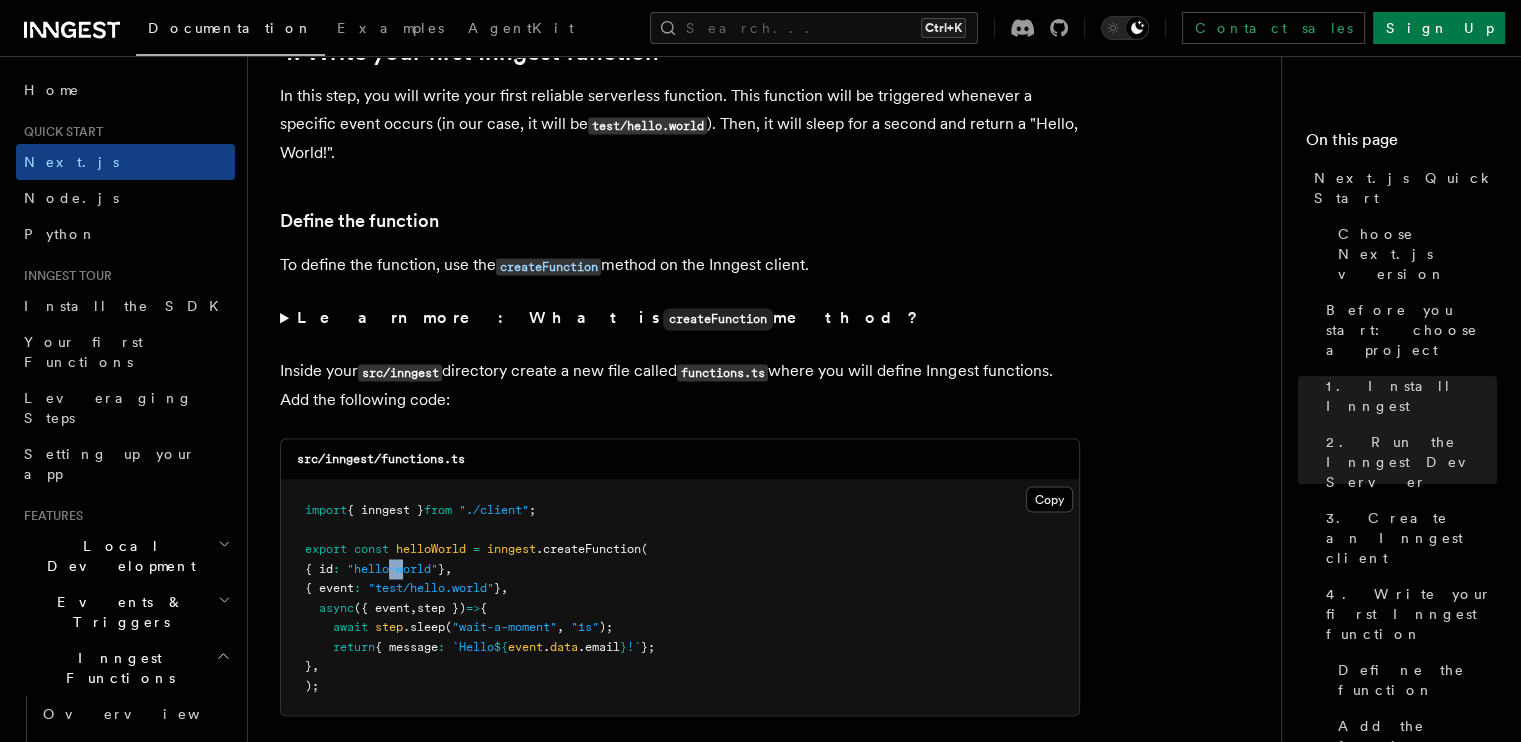drag, startPoint x: 406, startPoint y: 546, endPoint x: 435, endPoint y: 547, distance: 29.017237 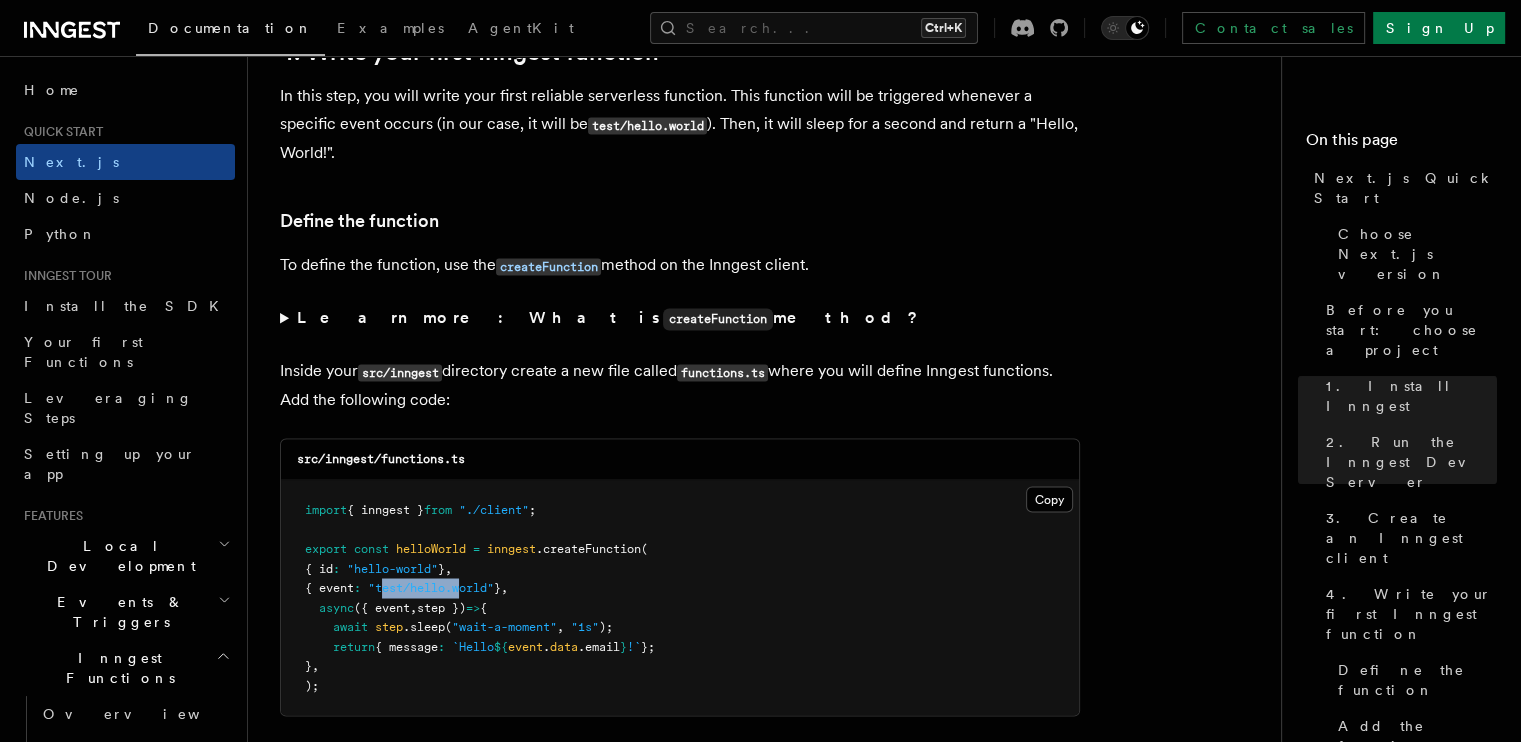 drag, startPoint x: 396, startPoint y: 561, endPoint x: 474, endPoint y: 562, distance: 78.00641 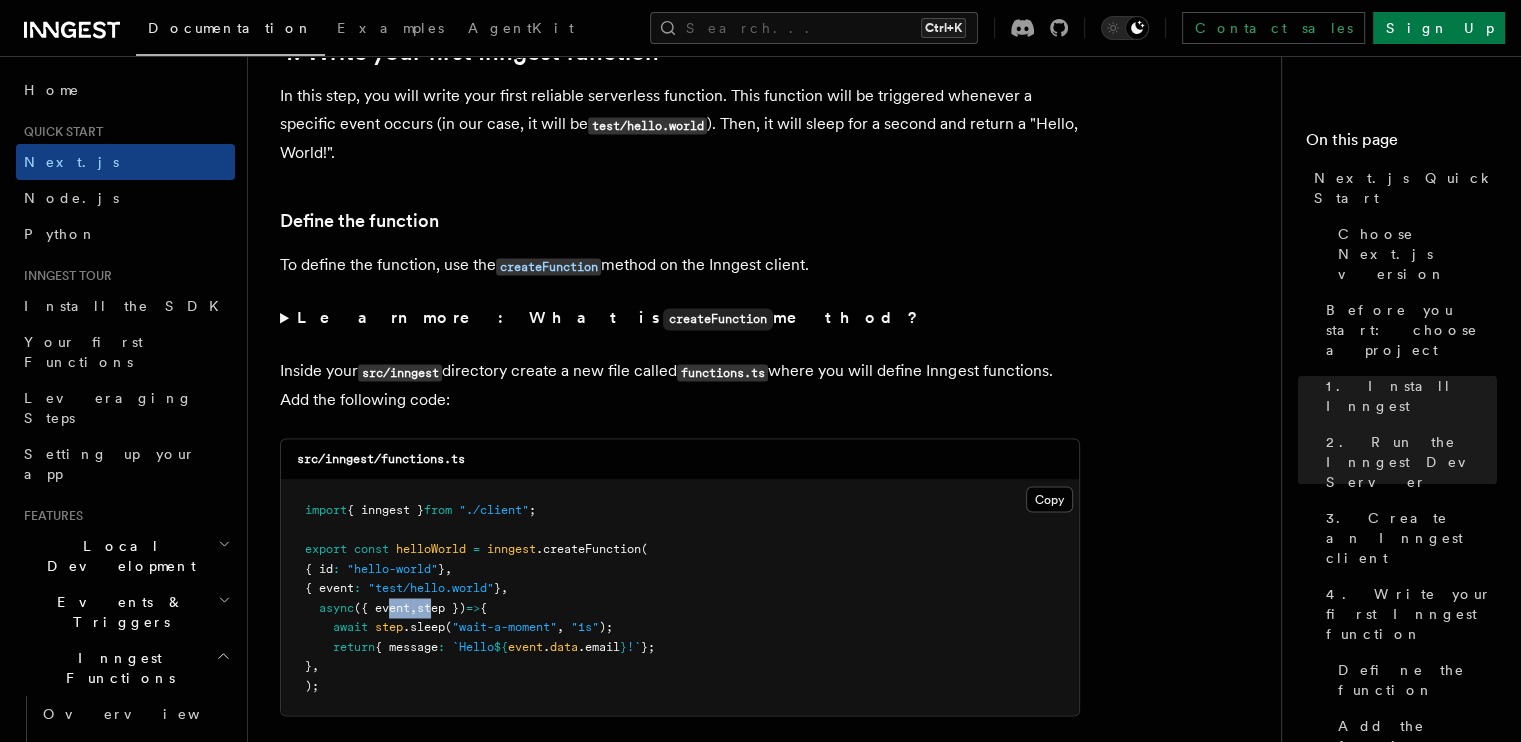 drag, startPoint x: 391, startPoint y: 591, endPoint x: 444, endPoint y: 591, distance: 53 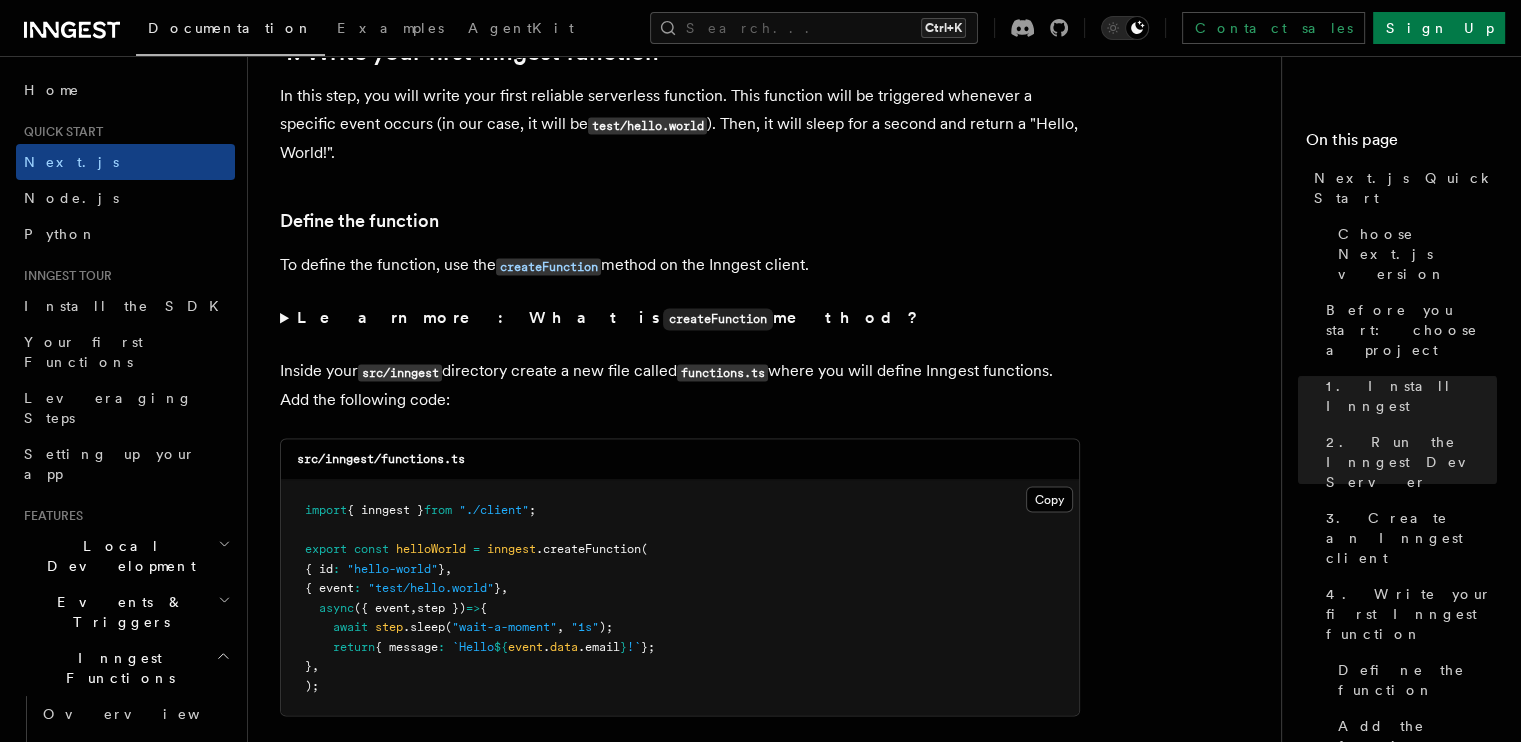 click on "import  { inngest }  from   "./client" ;
export   const   helloWorld   =   inngest .createFunction (
{ id :   "hello-world"  } ,
{ event :   "test/hello.world"  } ,
async  ({ event ,  step })  =>  {
await   step .sleep ( "wait-a-moment" ,   "1s" );
return  { message :   `Hello  ${ event . data .email } !`  };
} ,
);" at bounding box center (680, 597) 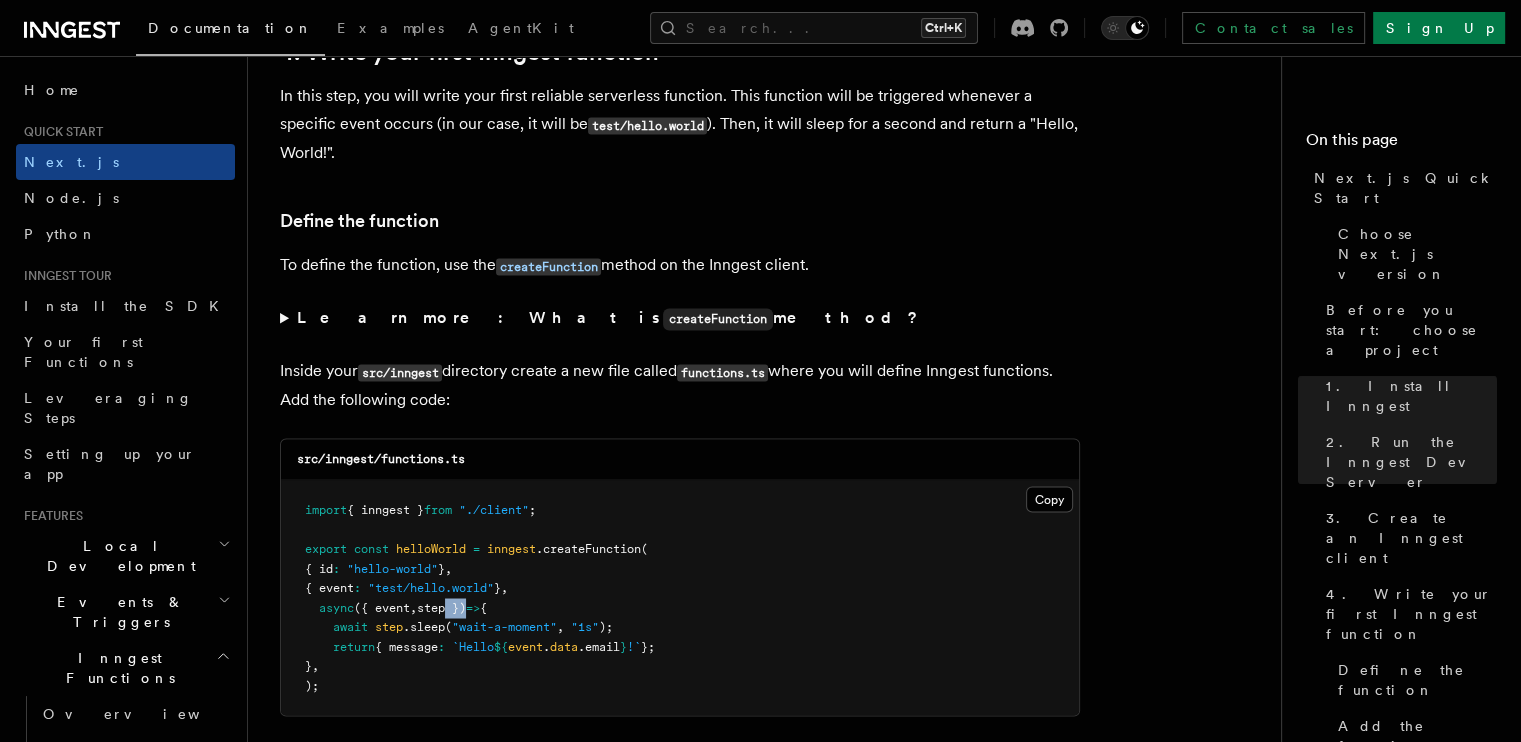 drag, startPoint x: 455, startPoint y: 587, endPoint x: 479, endPoint y: 587, distance: 24 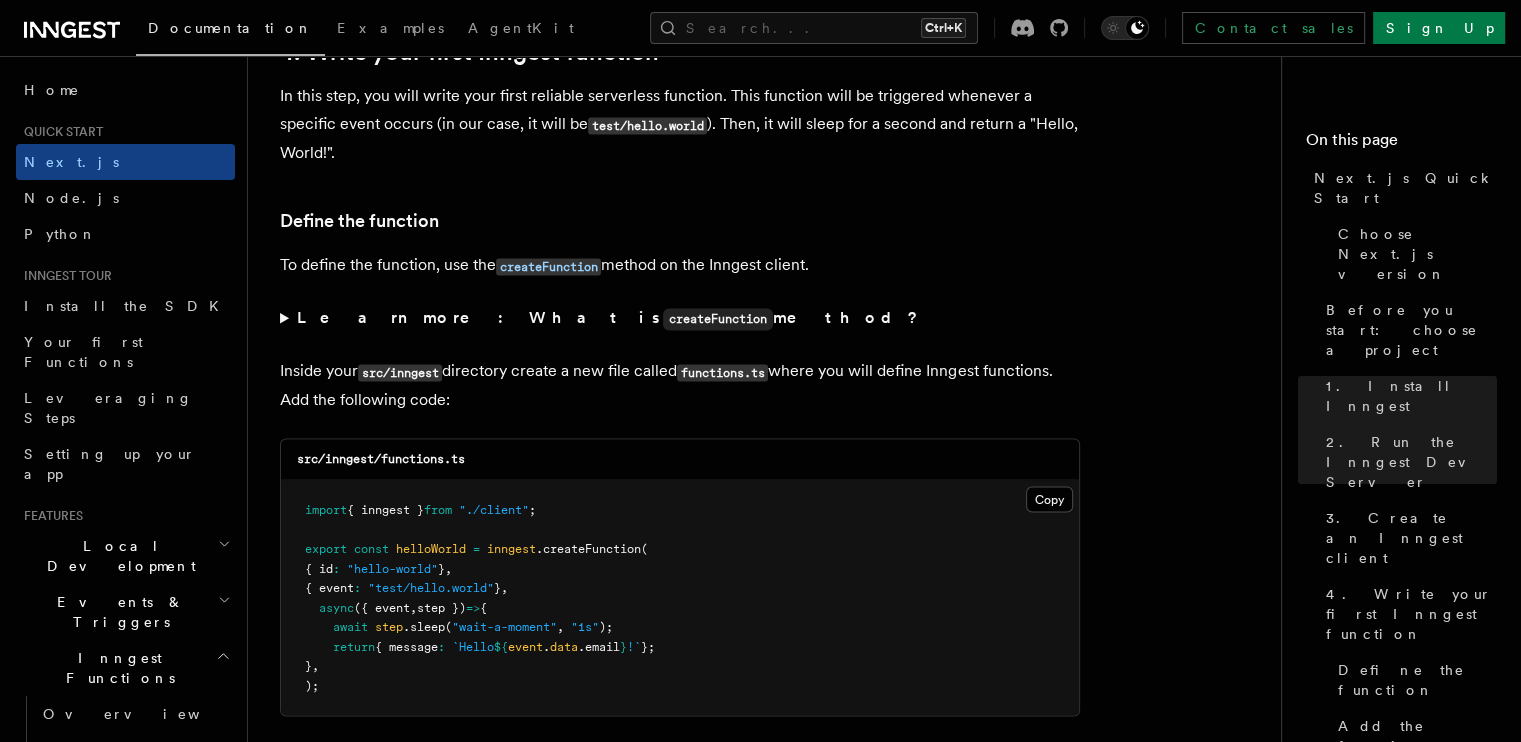 drag, startPoint x: 358, startPoint y: 606, endPoint x: 383, endPoint y: 607, distance: 25.019993 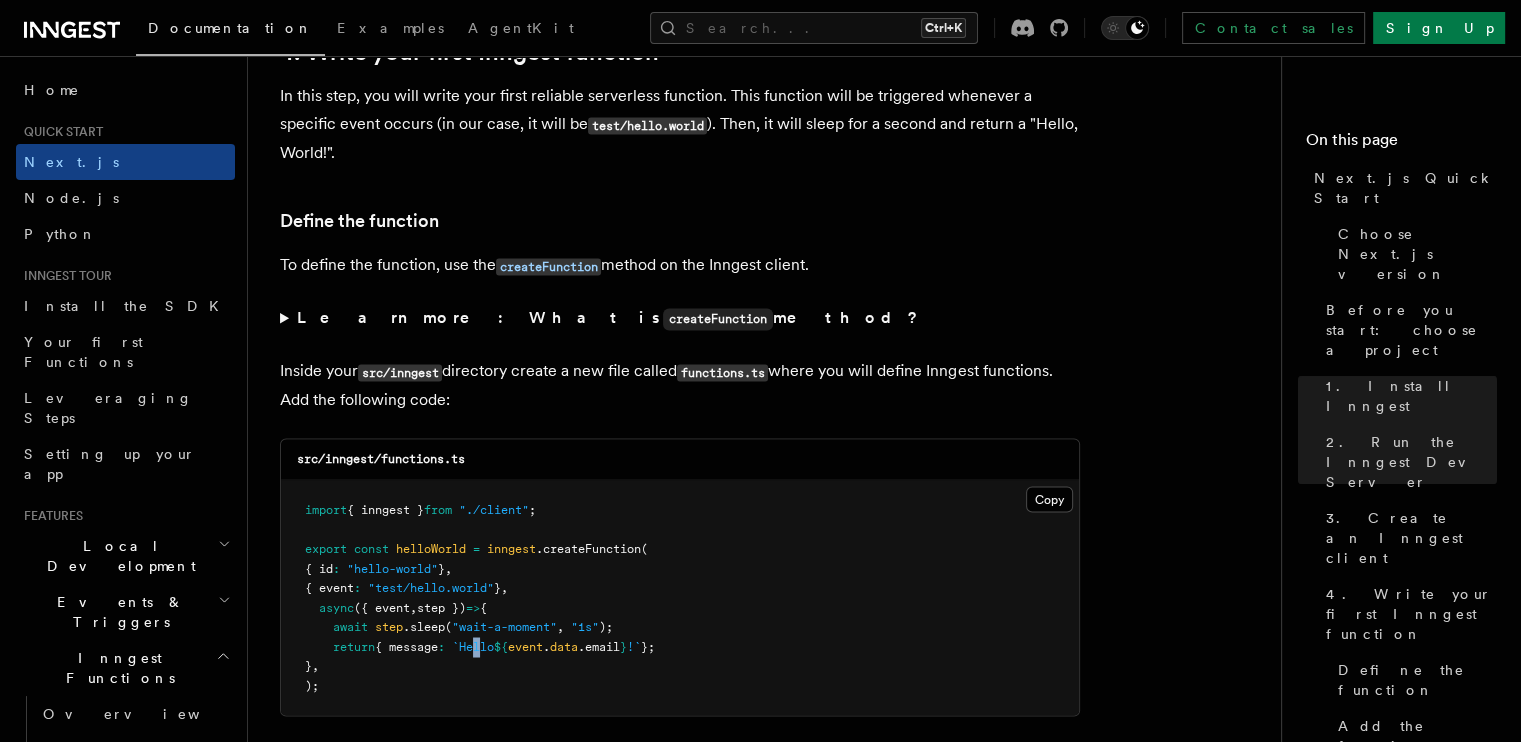 drag, startPoint x: 489, startPoint y: 615, endPoint x: 504, endPoint y: 617, distance: 15.132746 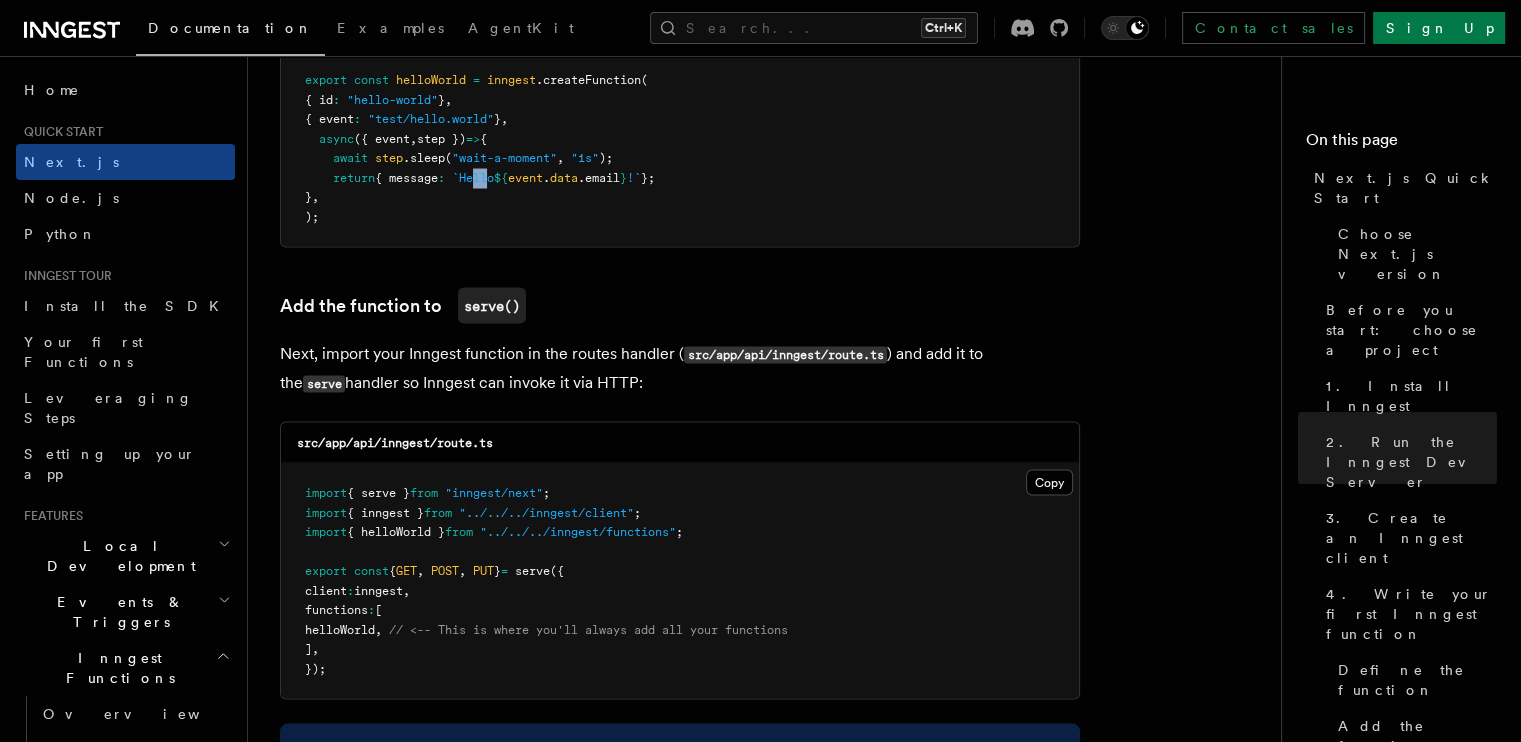 scroll, scrollTop: 3800, scrollLeft: 0, axis: vertical 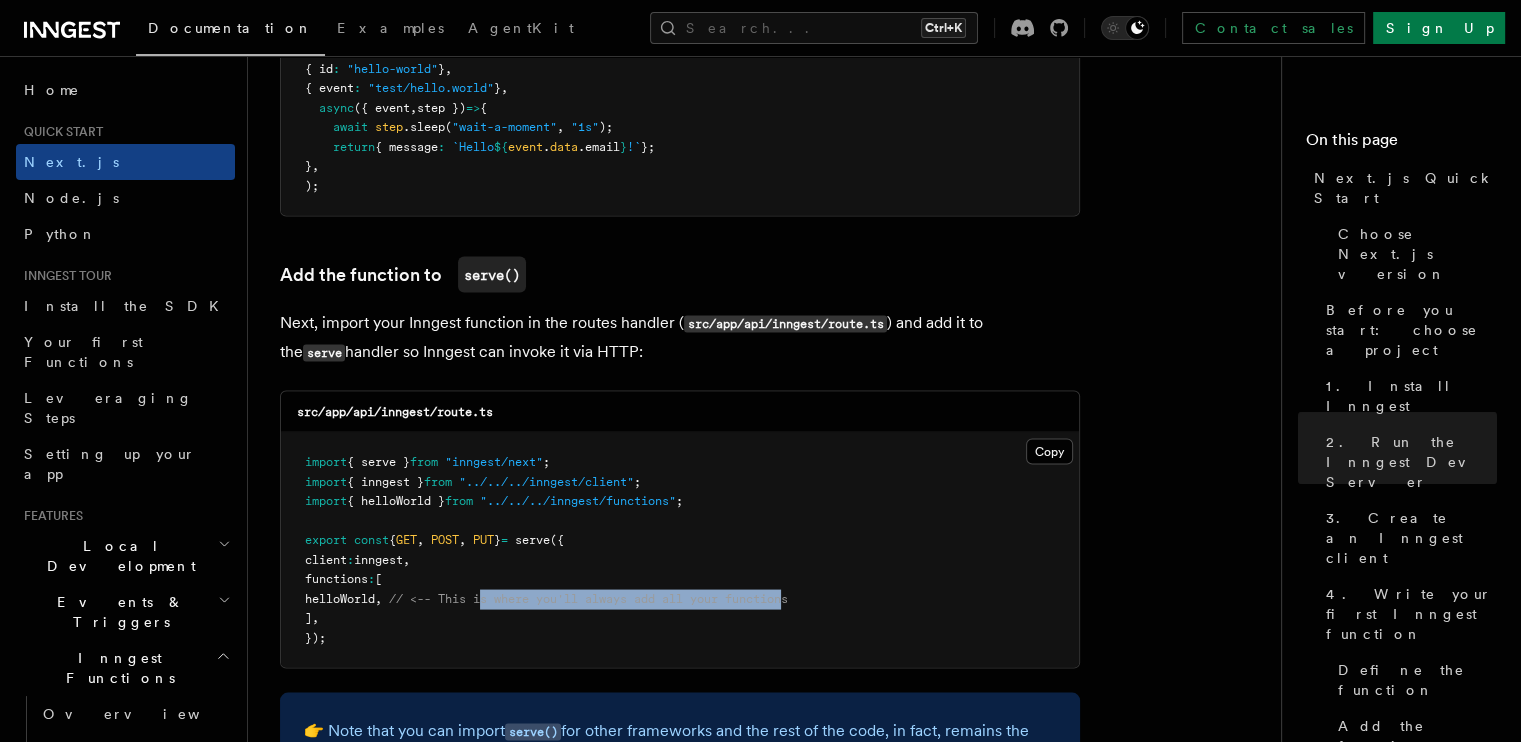 drag, startPoint x: 514, startPoint y: 579, endPoint x: 824, endPoint y: 575, distance: 310.02582 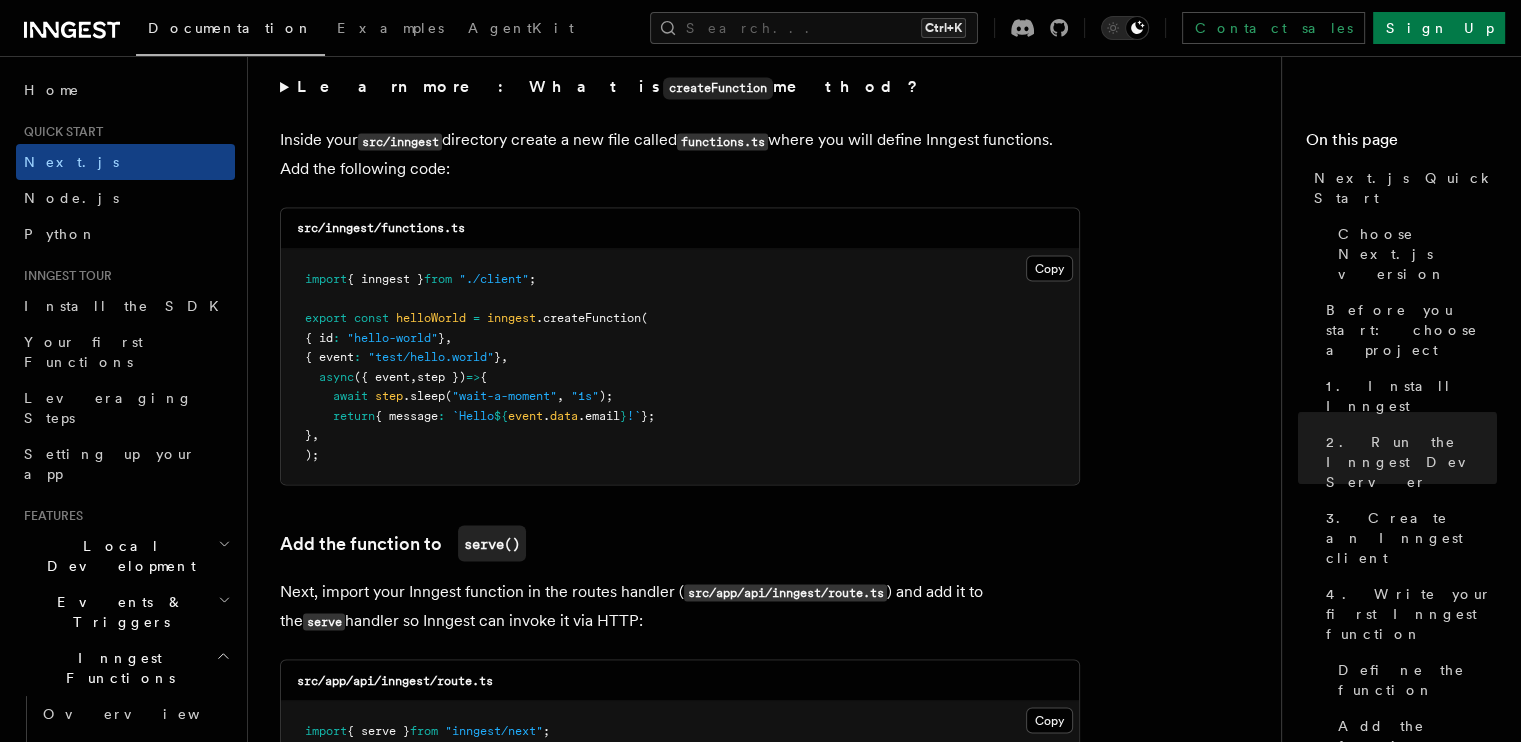 scroll, scrollTop: 3500, scrollLeft: 0, axis: vertical 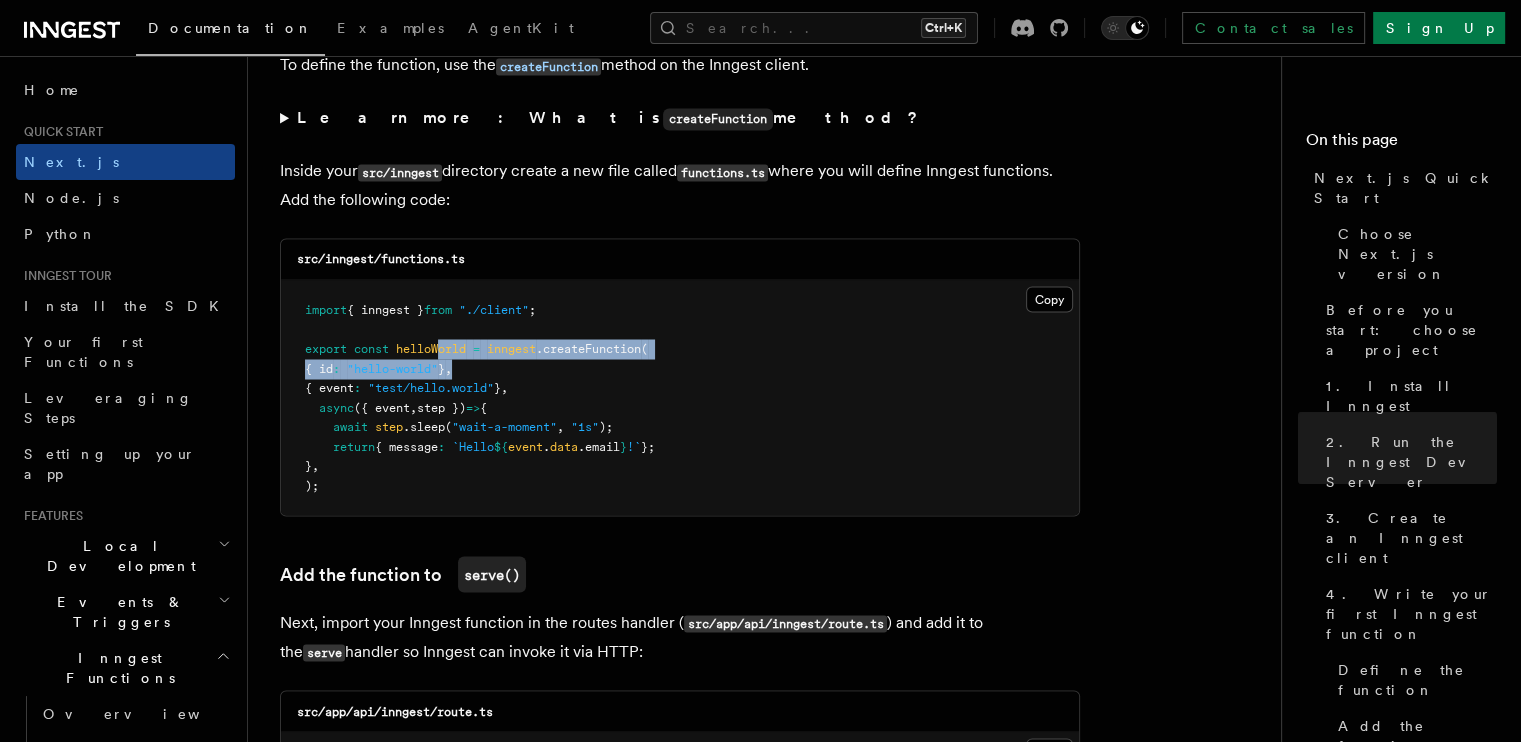 drag, startPoint x: 444, startPoint y: 333, endPoint x: 480, endPoint y: 337, distance: 36.221542 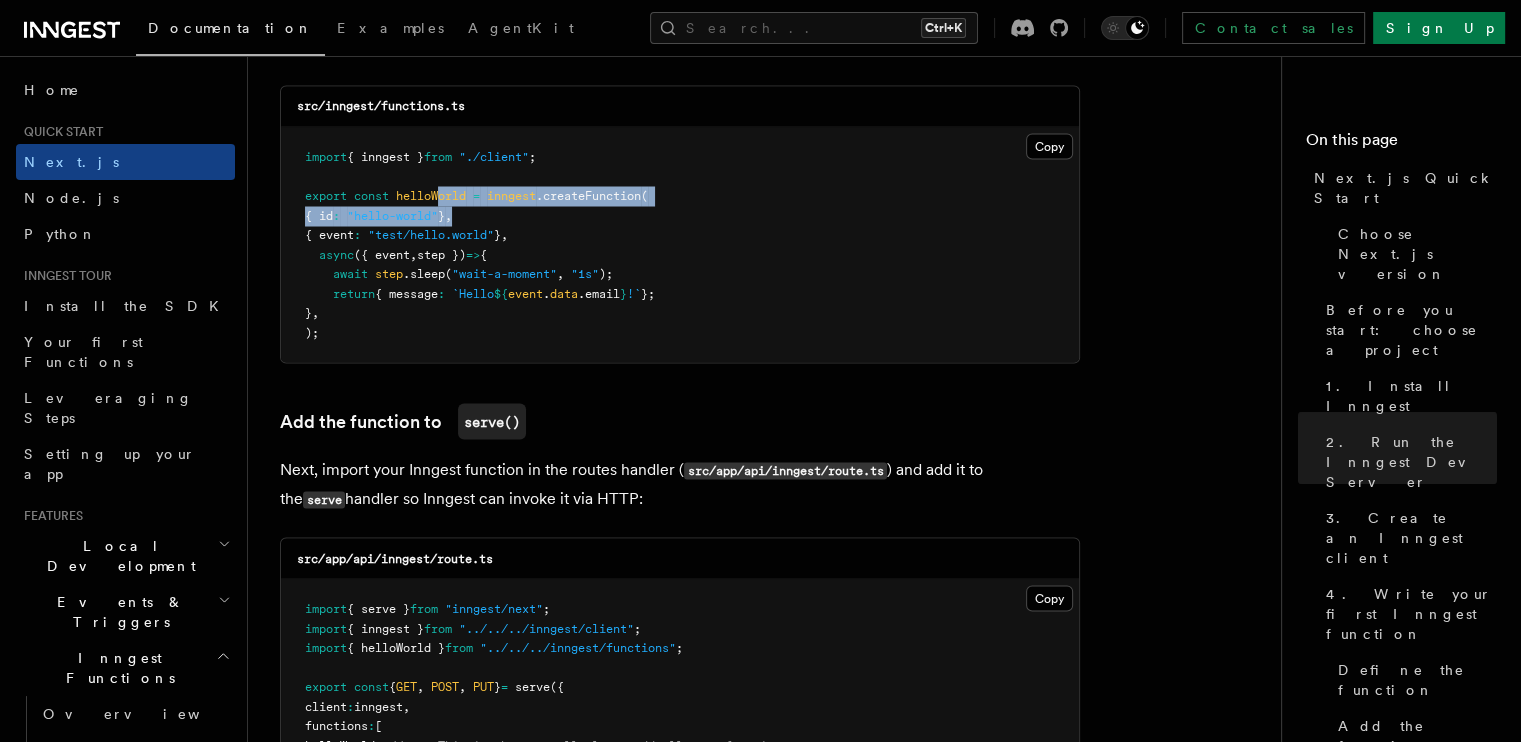 scroll, scrollTop: 3700, scrollLeft: 0, axis: vertical 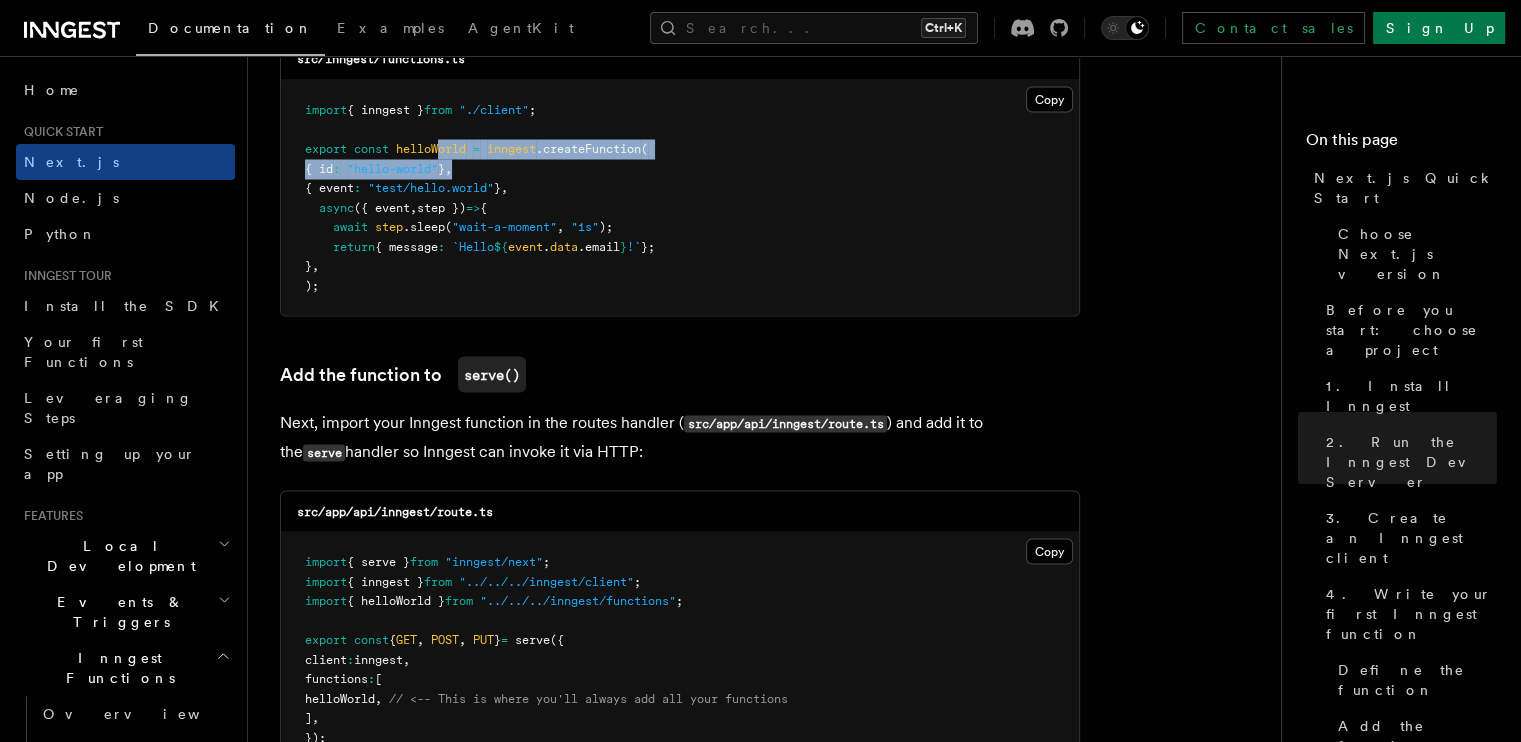 drag, startPoint x: 431, startPoint y: 553, endPoint x: 456, endPoint y: 557, distance: 25.317978 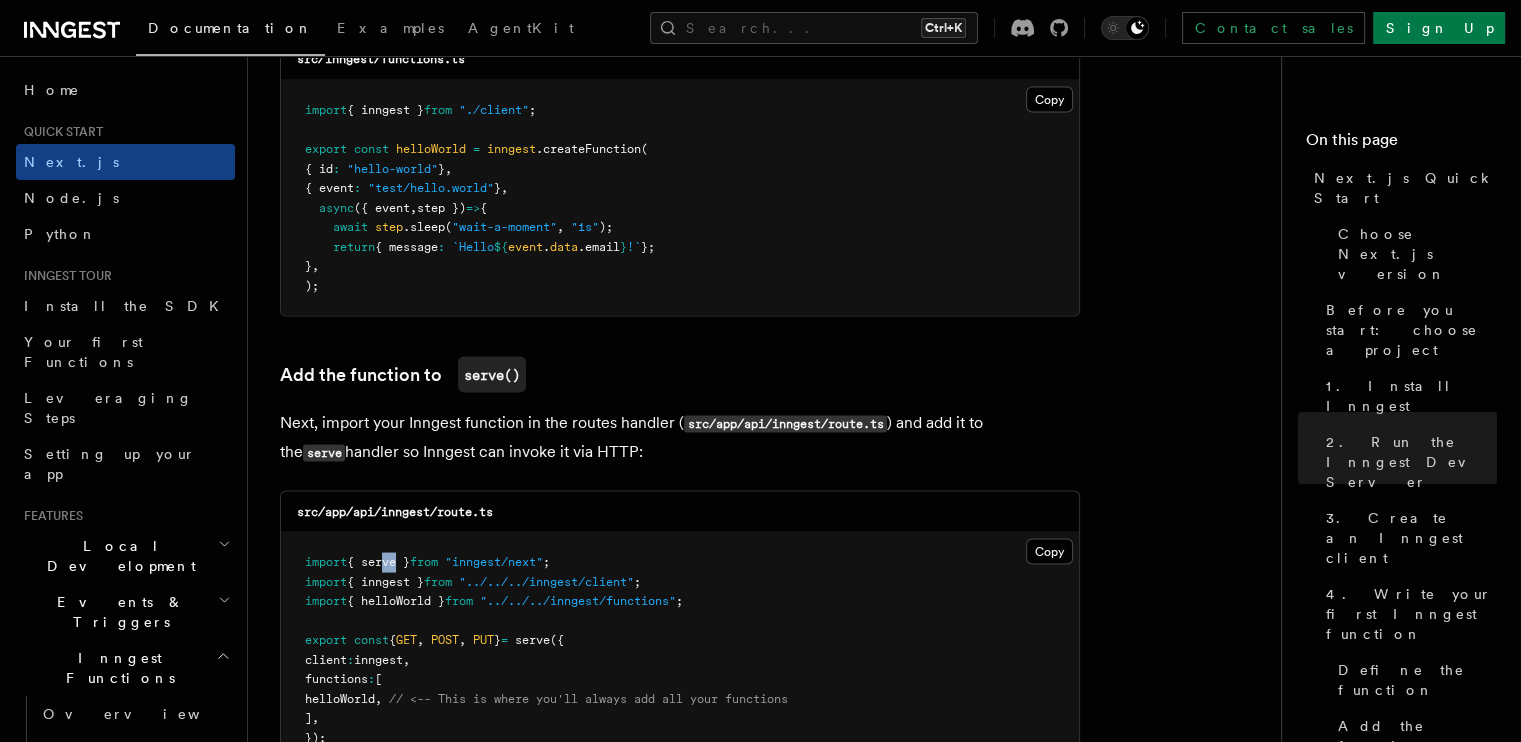 drag, startPoint x: 384, startPoint y: 542, endPoint x: 395, endPoint y: 542, distance: 11 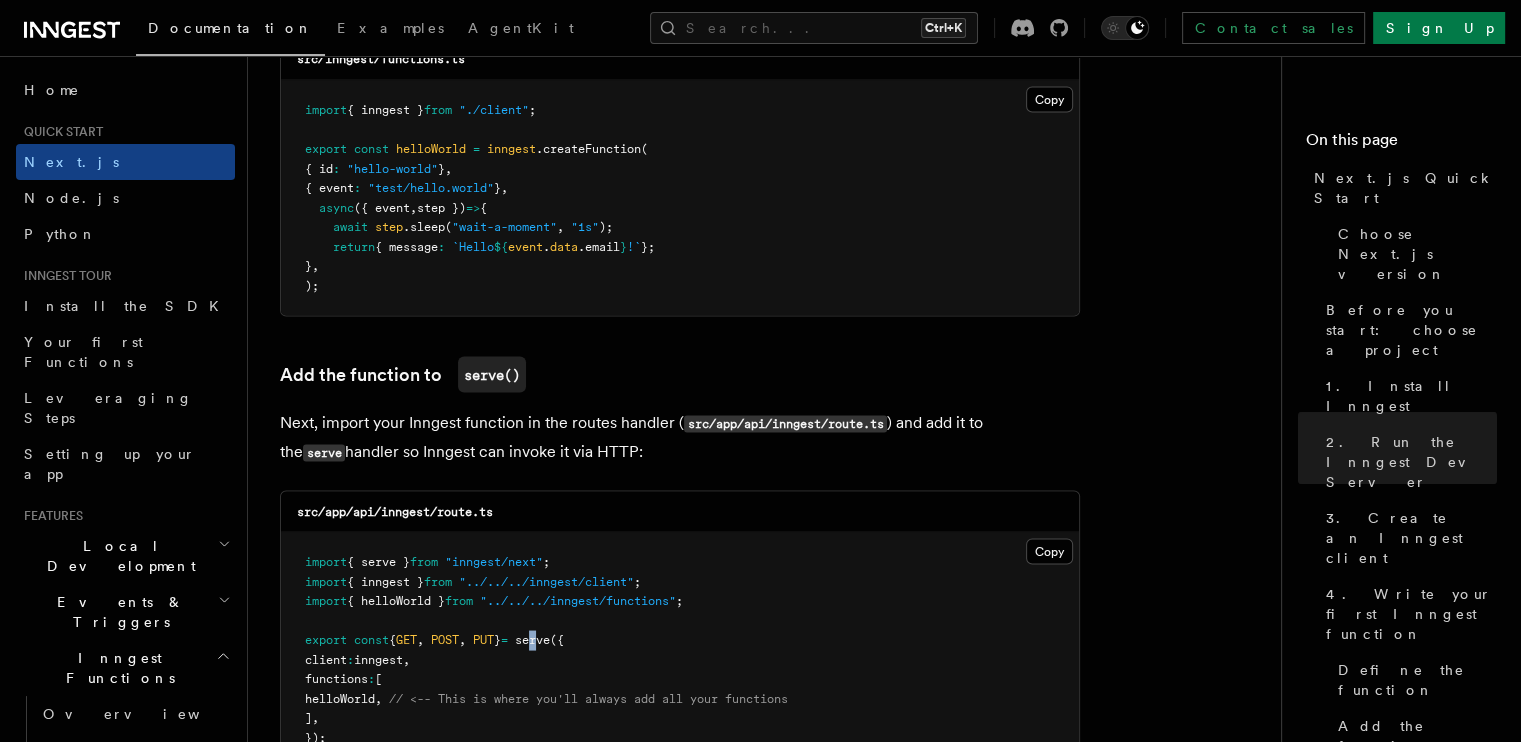drag, startPoint x: 560, startPoint y: 616, endPoint x: 573, endPoint y: 615, distance: 13.038404 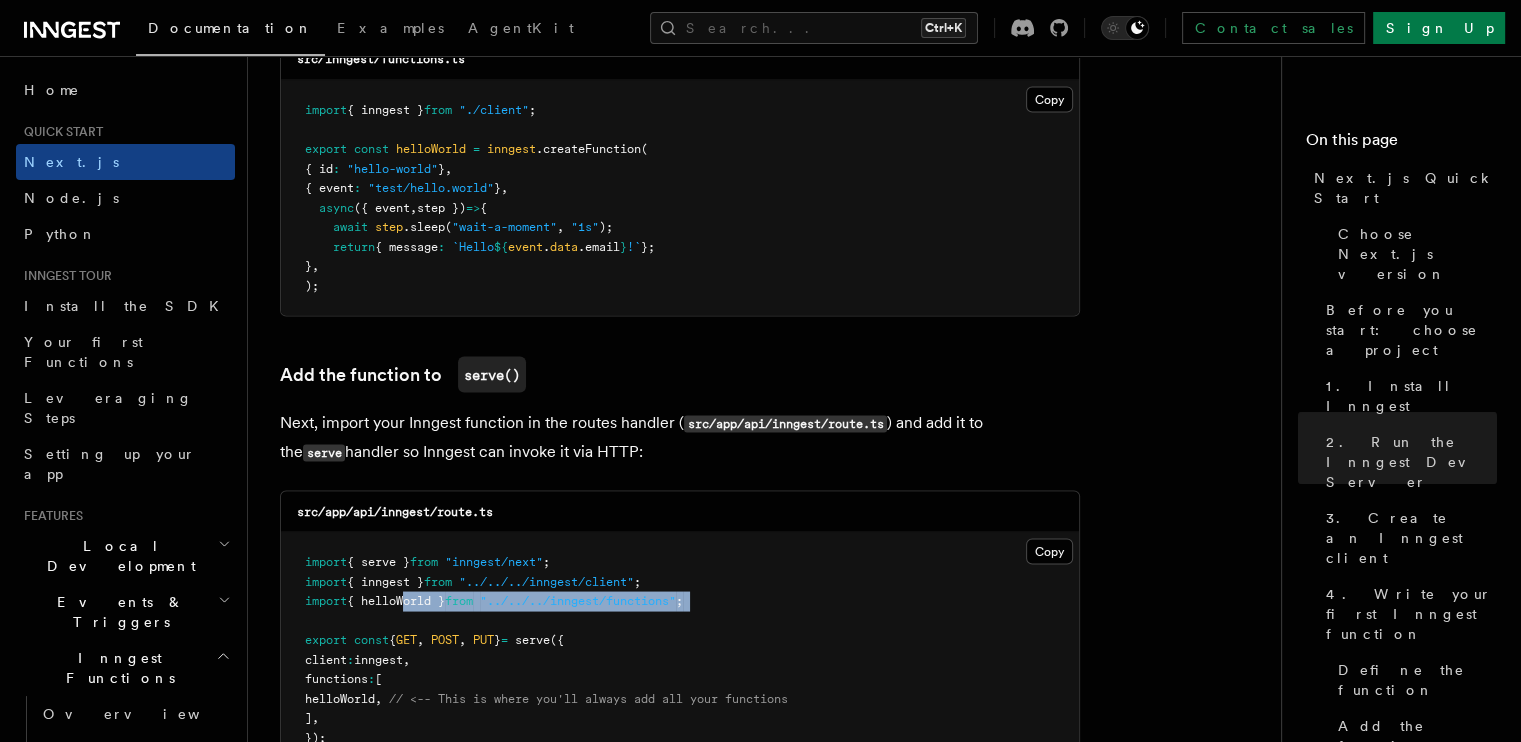 drag, startPoint x: 402, startPoint y: 575, endPoint x: 418, endPoint y: 587, distance: 20 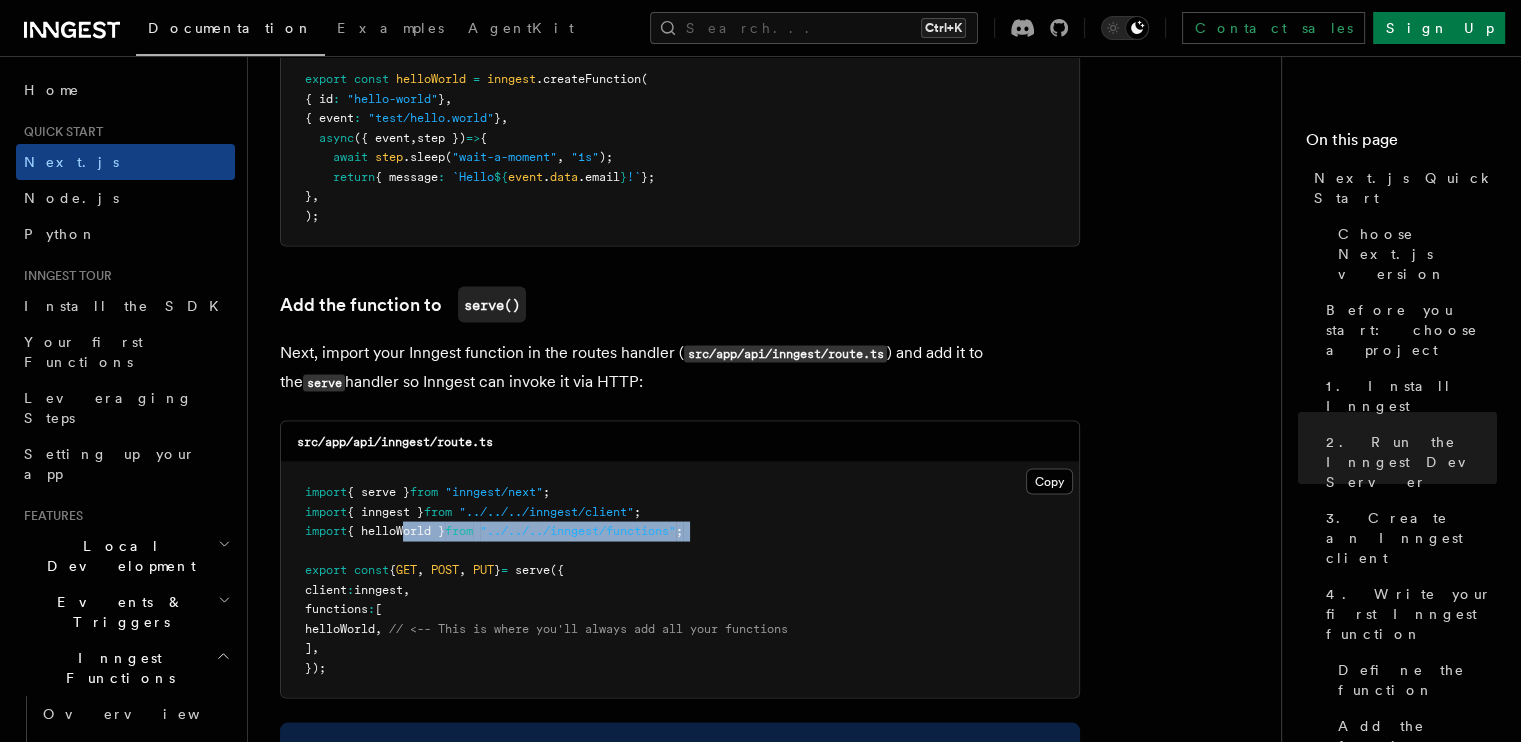 scroll, scrollTop: 3800, scrollLeft: 0, axis: vertical 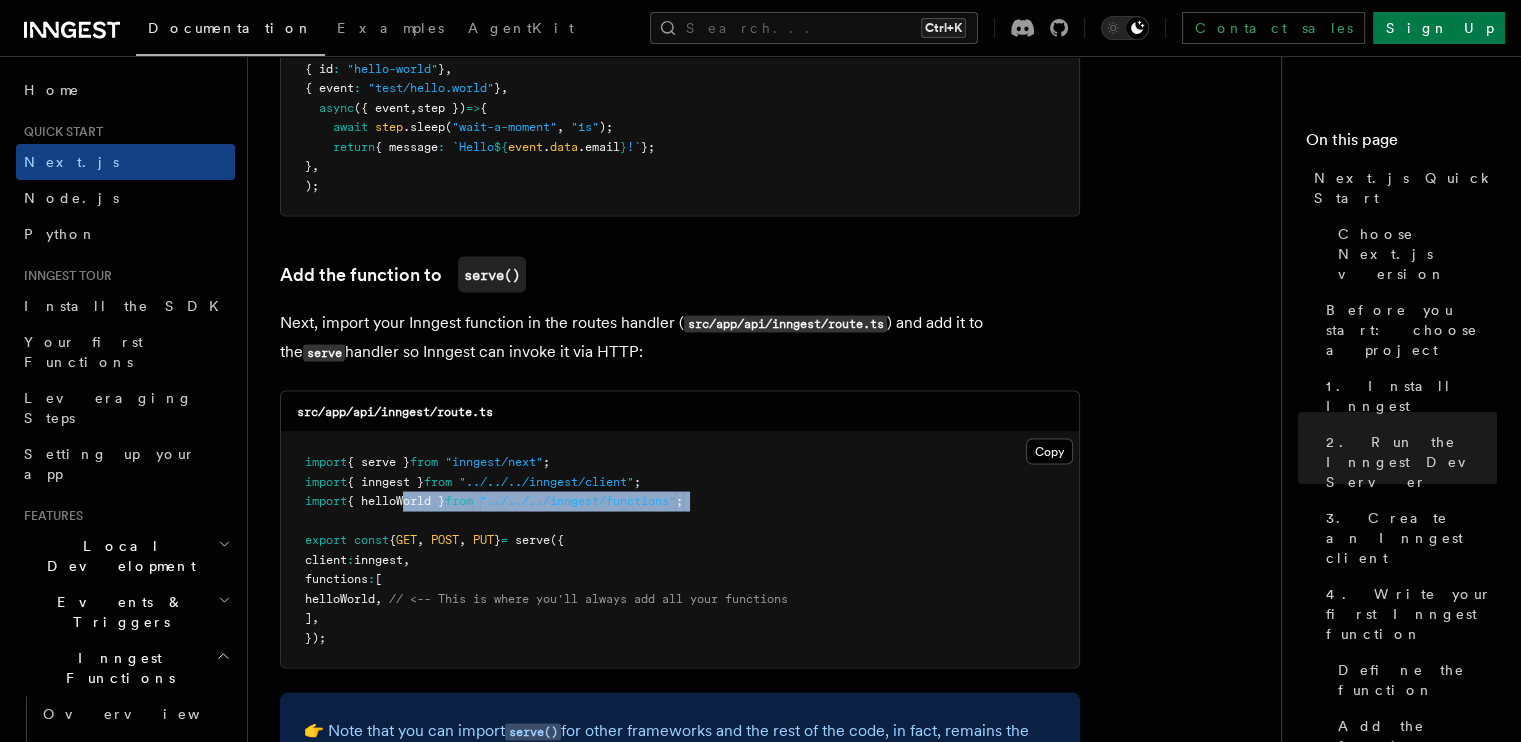 drag, startPoint x: 368, startPoint y: 571, endPoint x: 409, endPoint y: 571, distance: 41 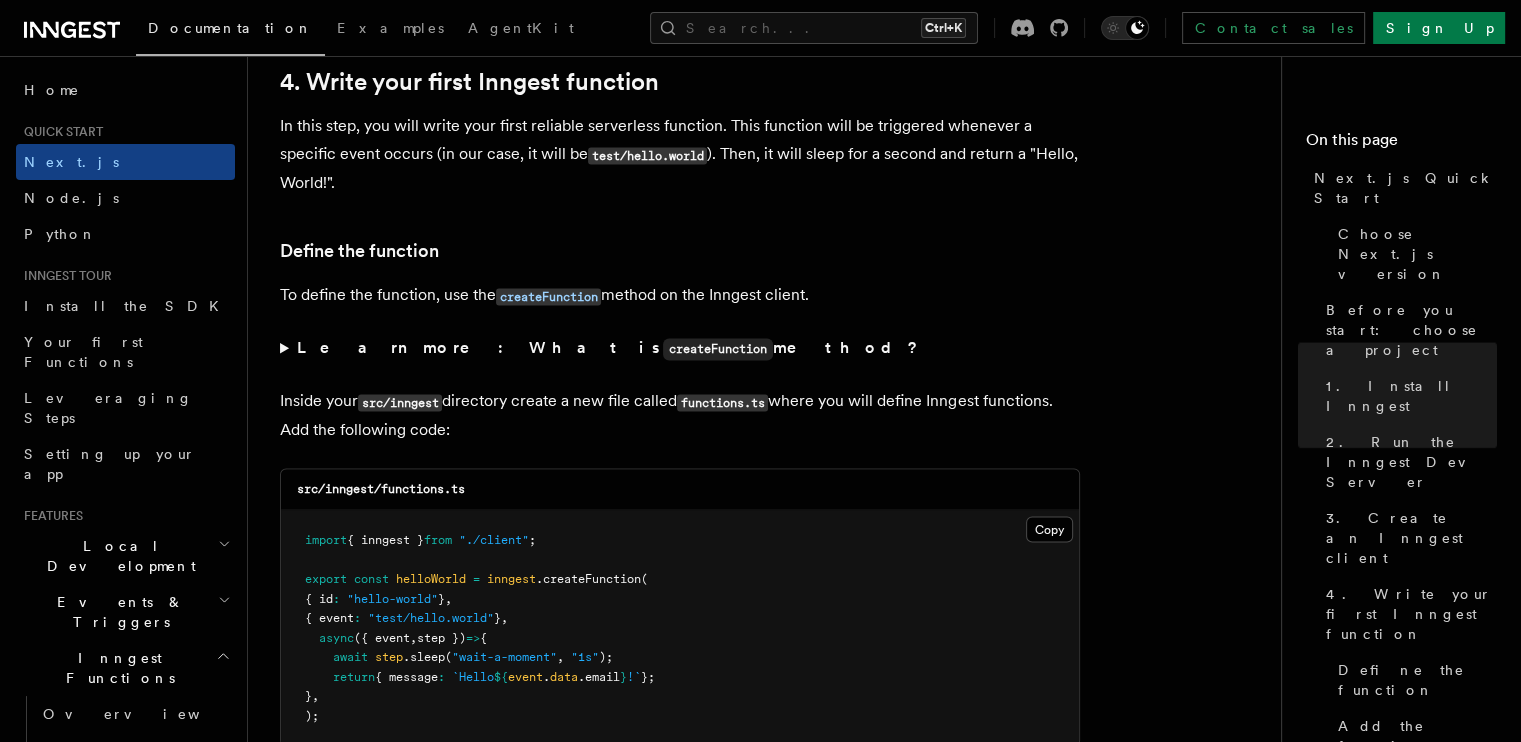 scroll, scrollTop: 3300, scrollLeft: 0, axis: vertical 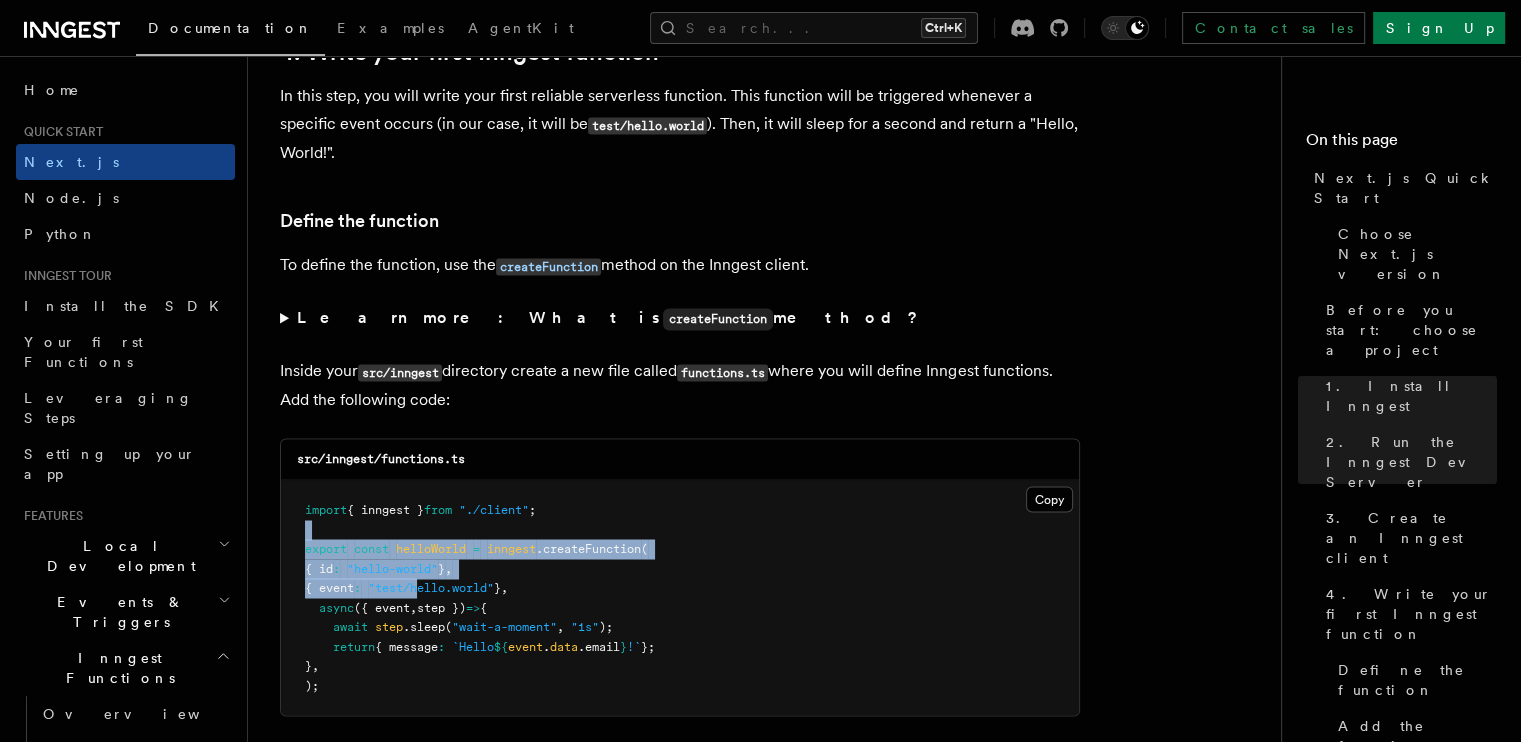 drag, startPoint x: 415, startPoint y: 523, endPoint x: 437, endPoint y: 559, distance: 42.190044 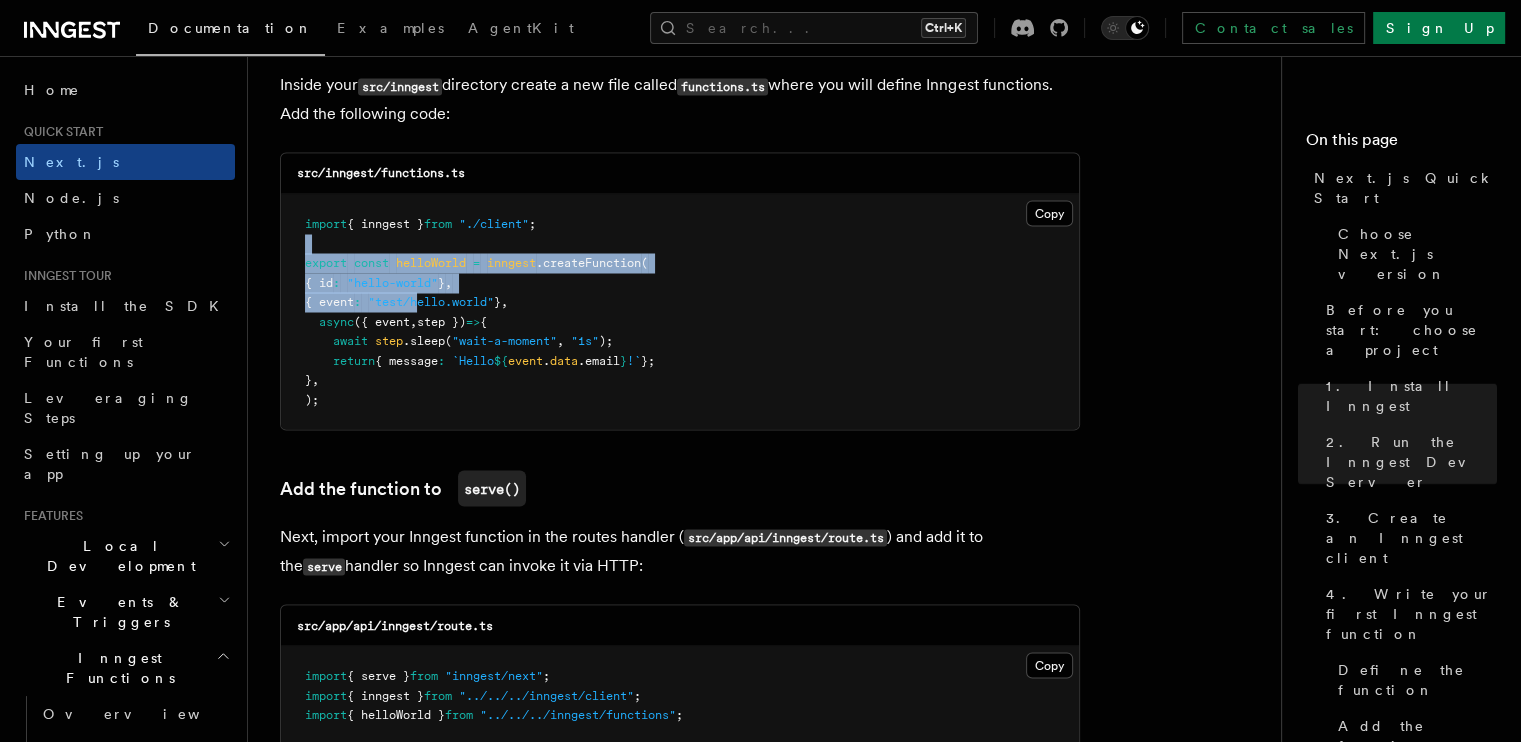 scroll, scrollTop: 3600, scrollLeft: 0, axis: vertical 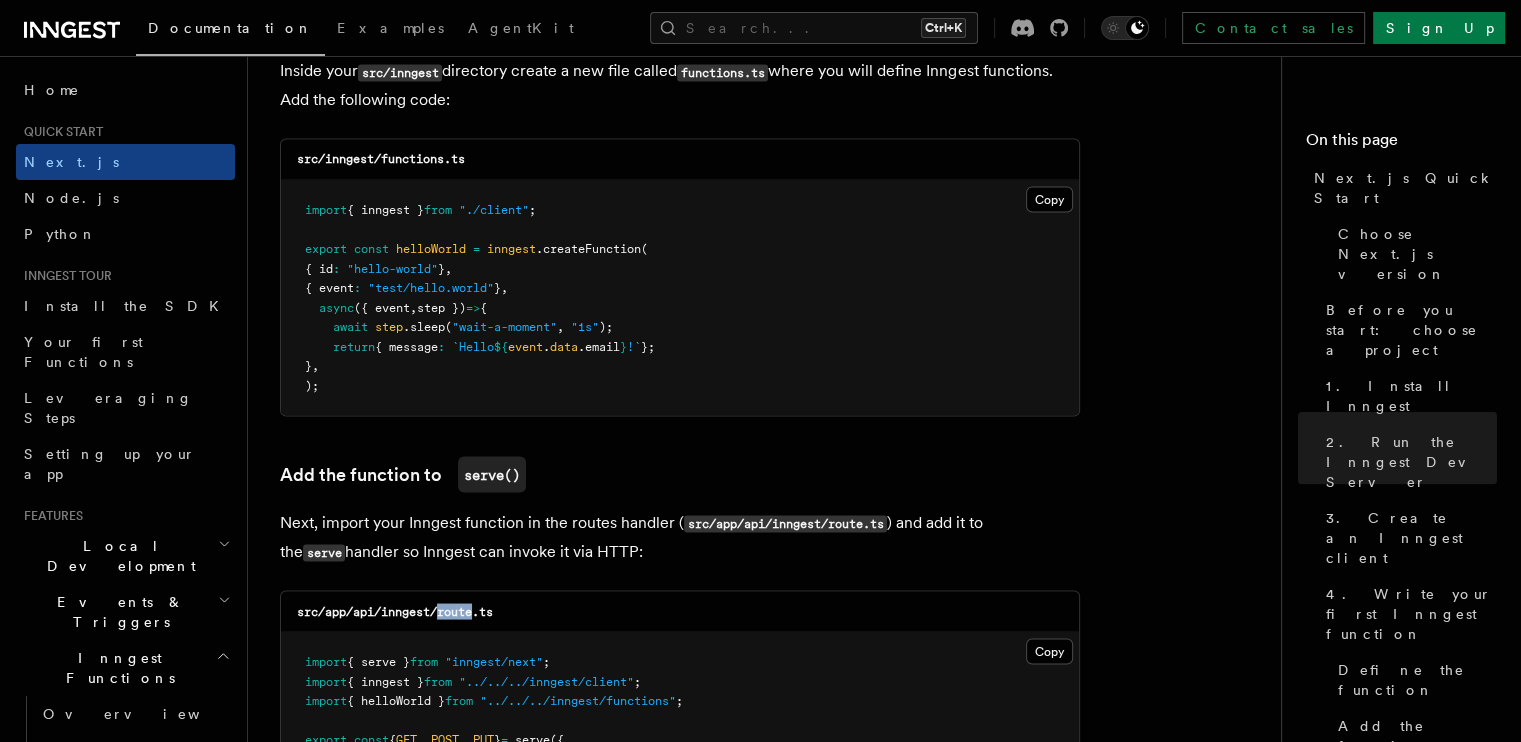 click on "src/app/api/inngest/route.ts" at bounding box center [680, 611] 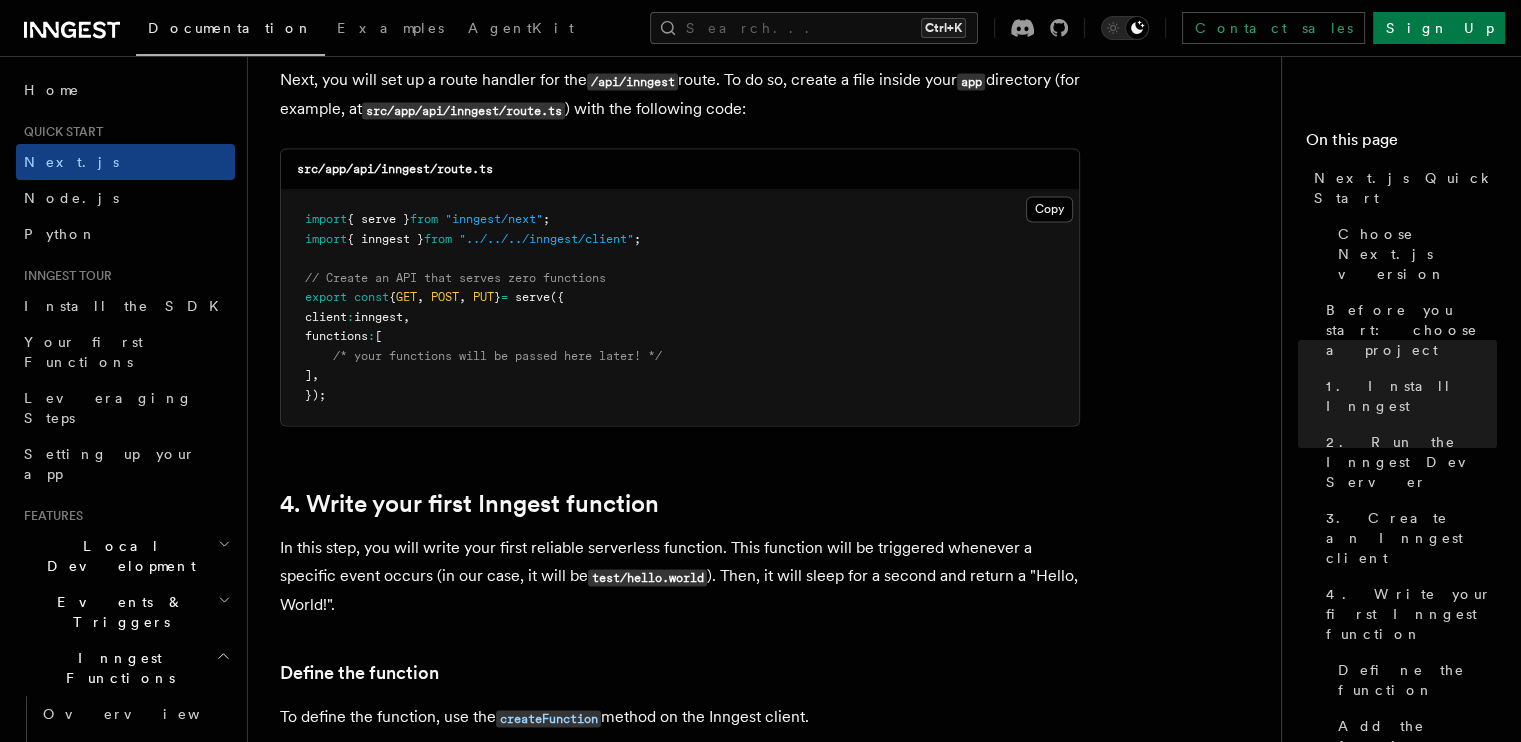 scroll, scrollTop: 2800, scrollLeft: 0, axis: vertical 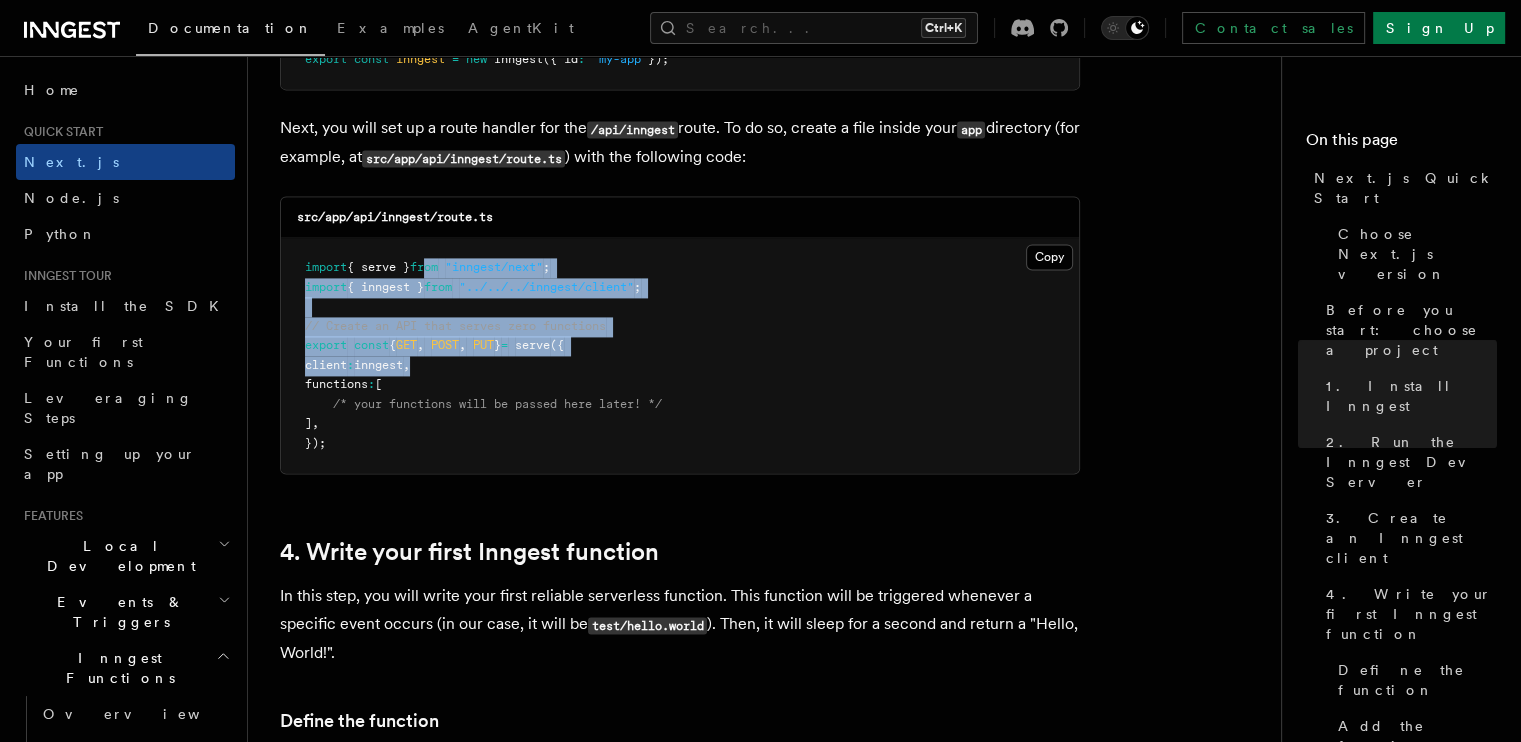 drag, startPoint x: 444, startPoint y: 233, endPoint x: 476, endPoint y: 337, distance: 108.81177 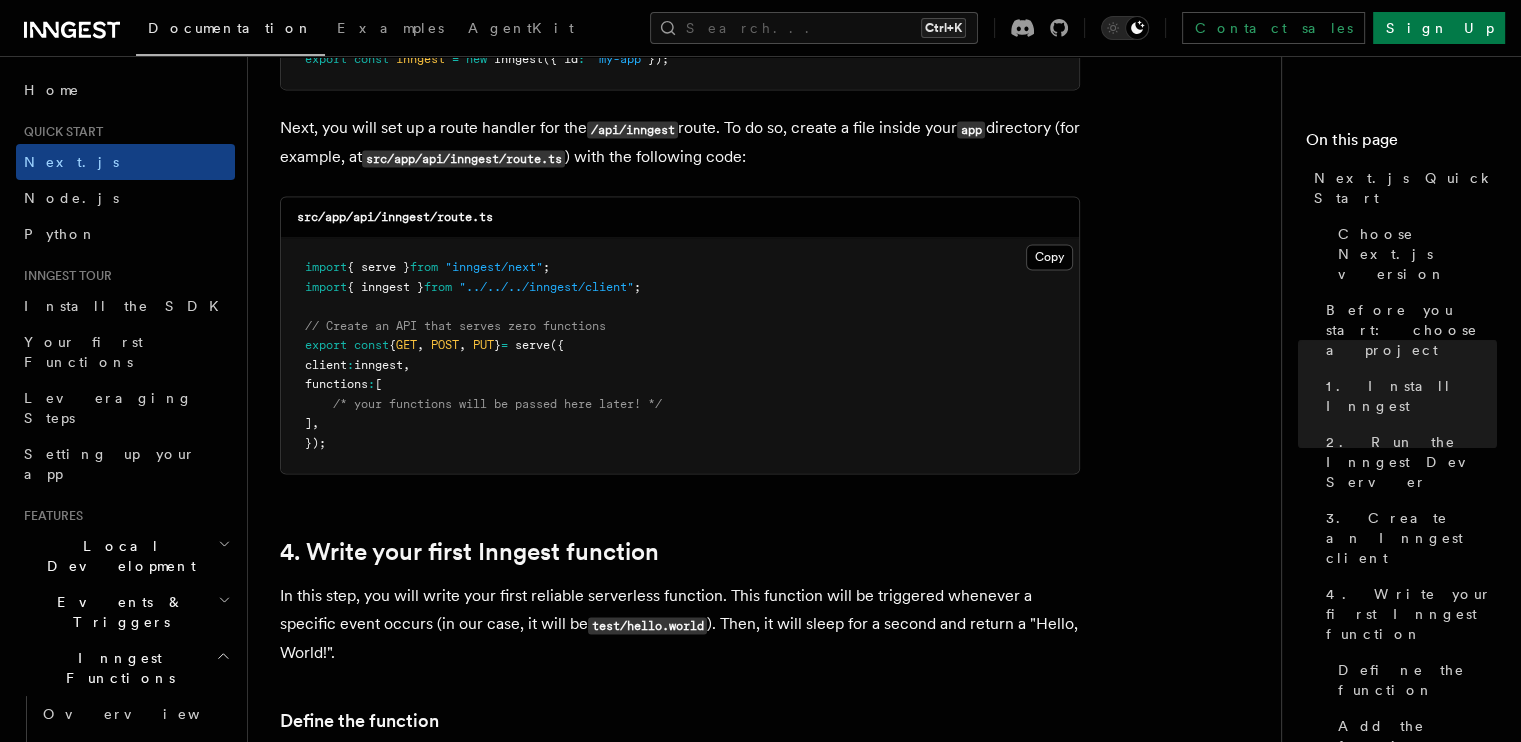 drag, startPoint x: 467, startPoint y: 388, endPoint x: 500, endPoint y: 398, distance: 34.48188 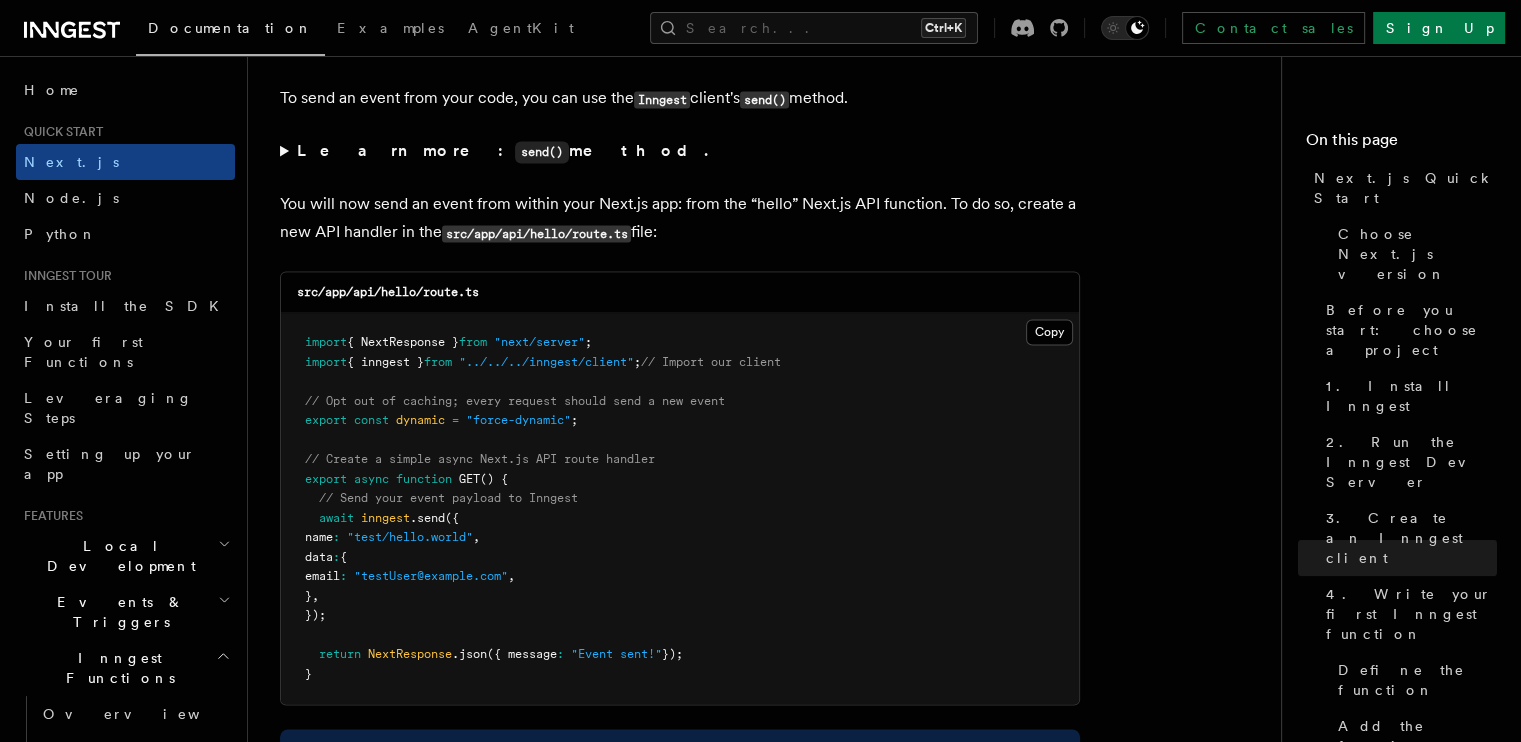 scroll, scrollTop: 10400, scrollLeft: 0, axis: vertical 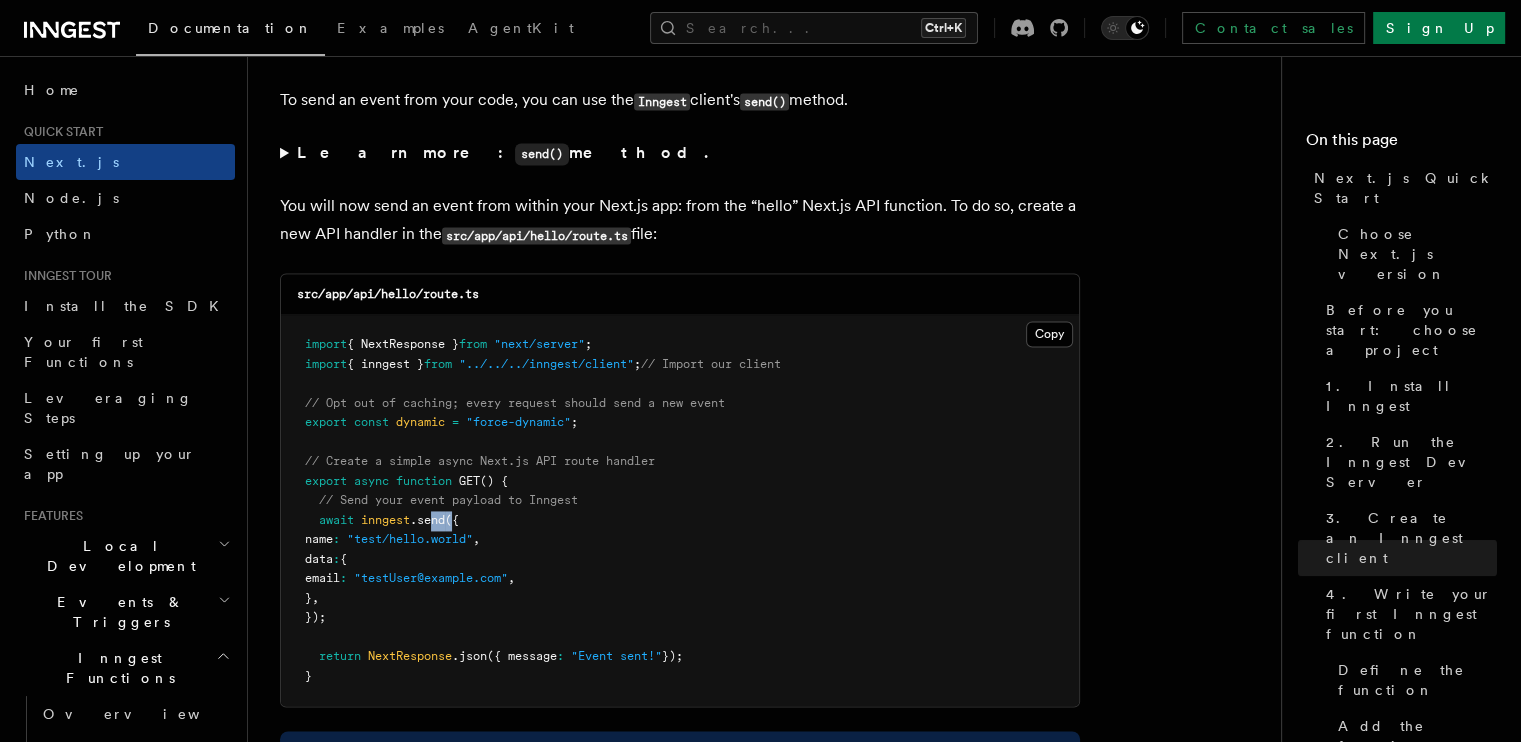 drag, startPoint x: 435, startPoint y: 497, endPoint x: 456, endPoint y: 499, distance: 21.095022 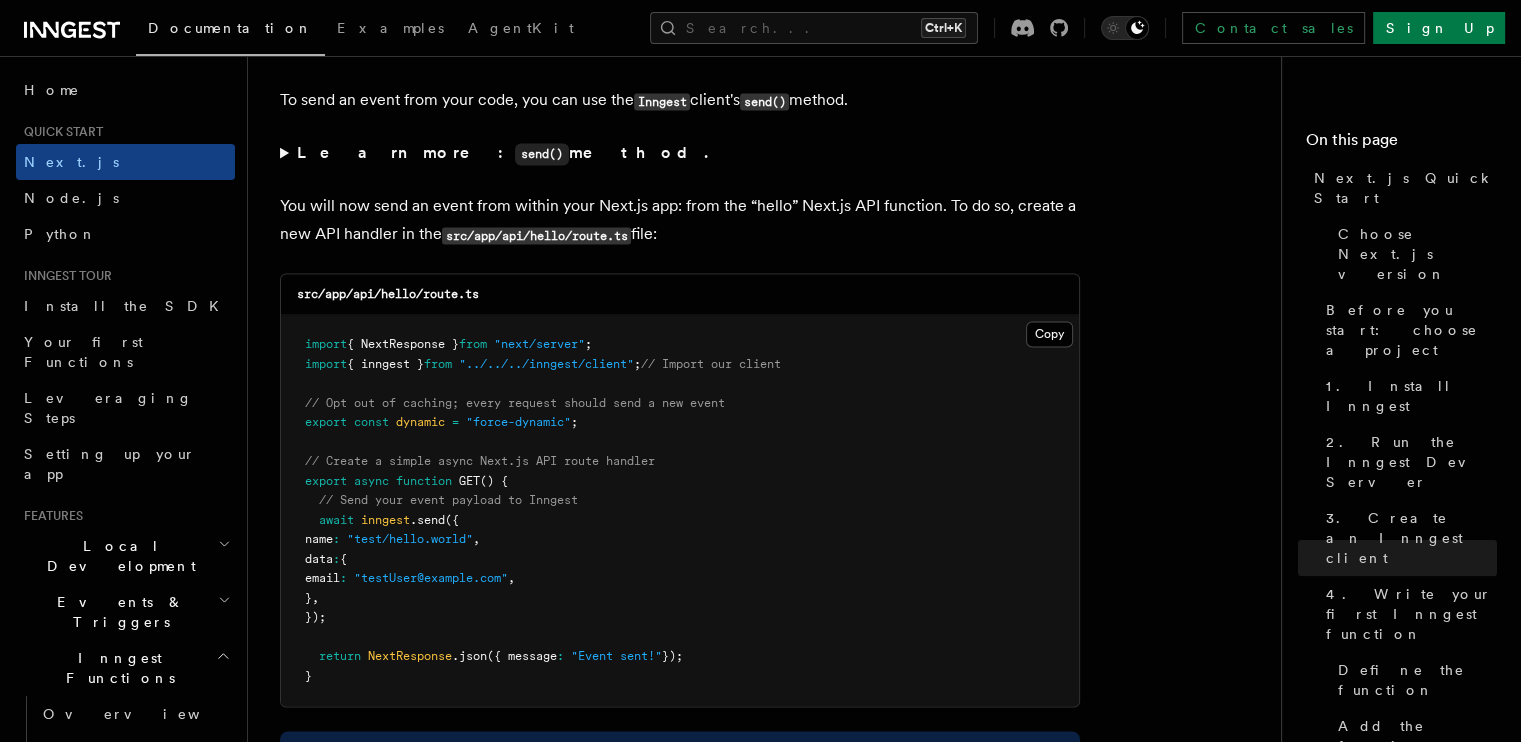 click at bounding box center (343, 539) 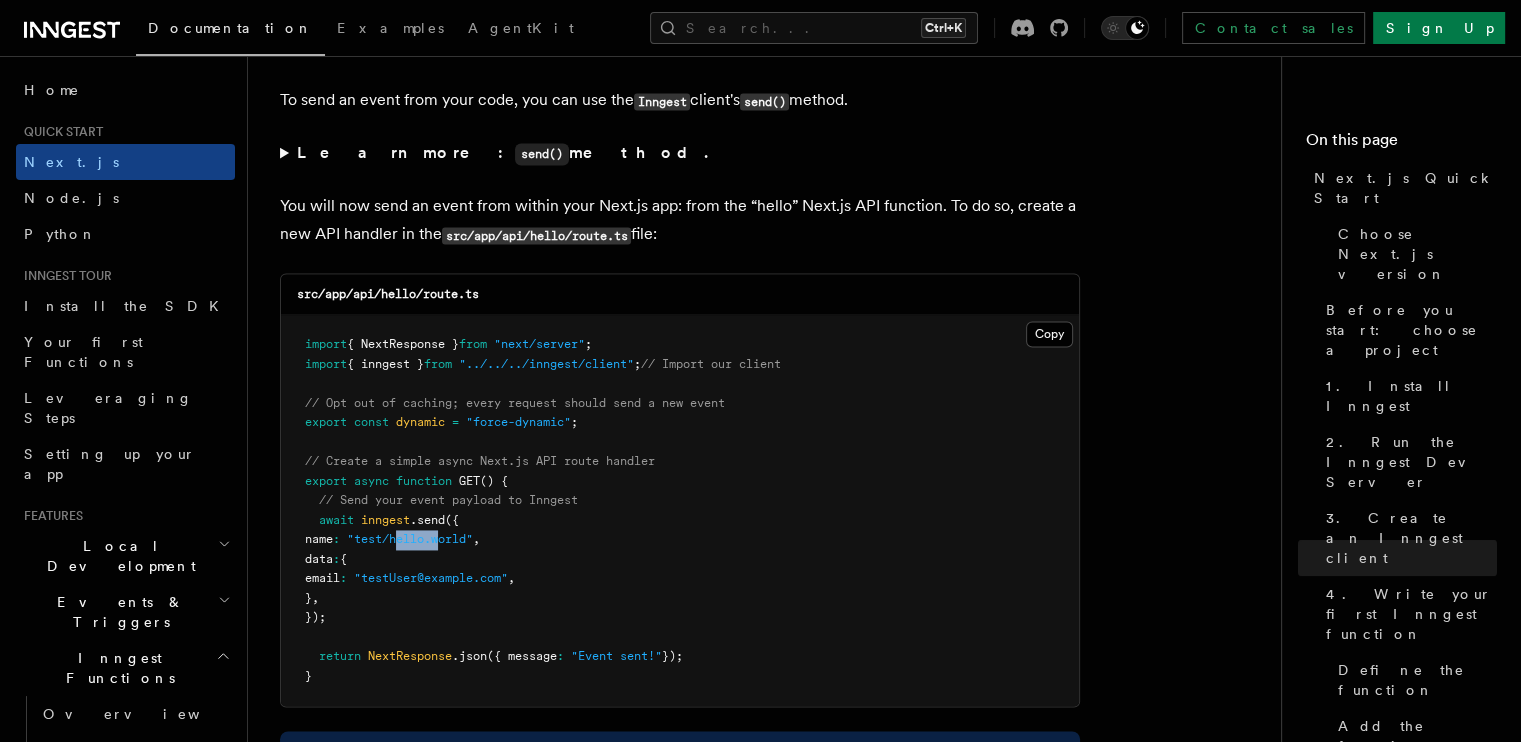 drag, startPoint x: 428, startPoint y: 522, endPoint x: 464, endPoint y: 519, distance: 36.124783 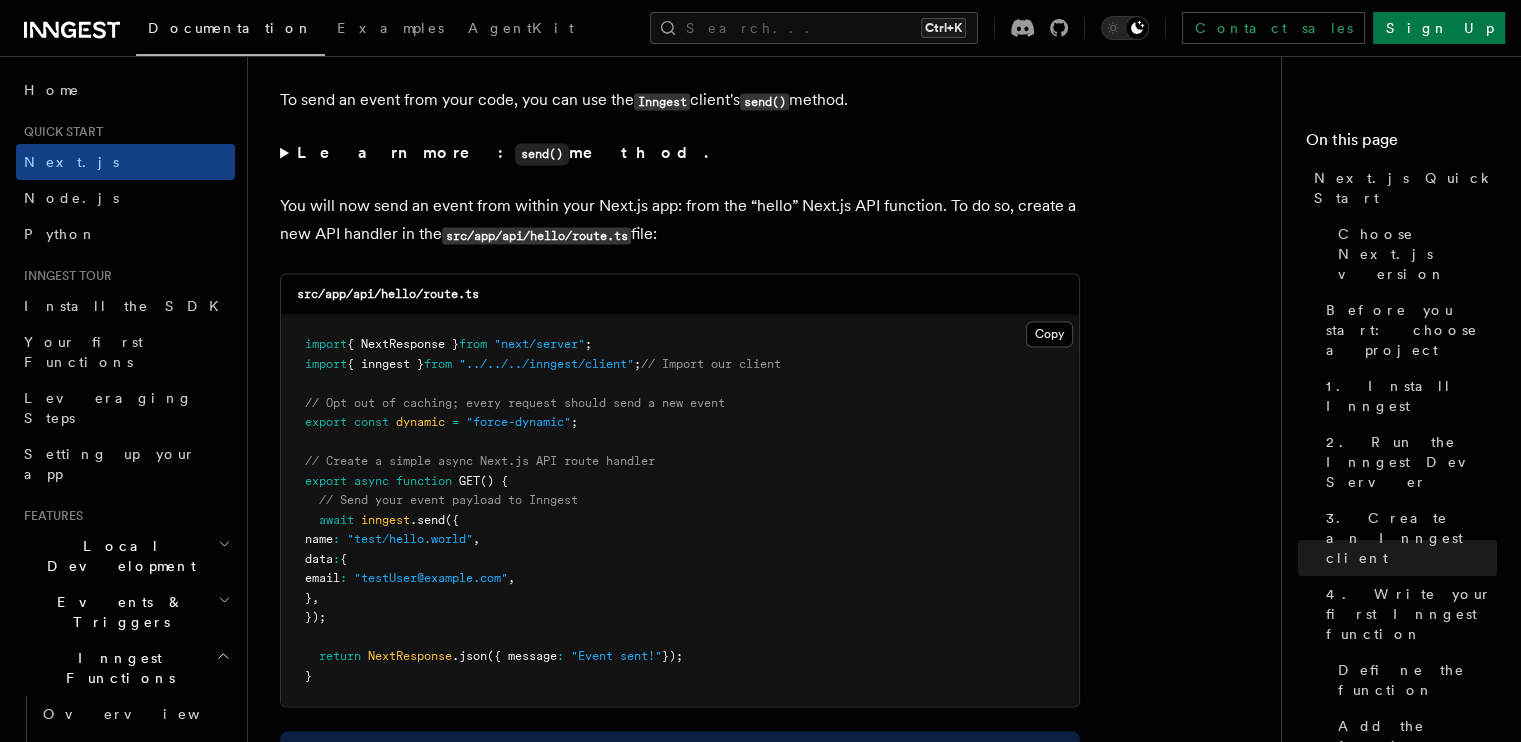drag, startPoint x: 339, startPoint y: 547, endPoint x: 359, endPoint y: 554, distance: 21.189621 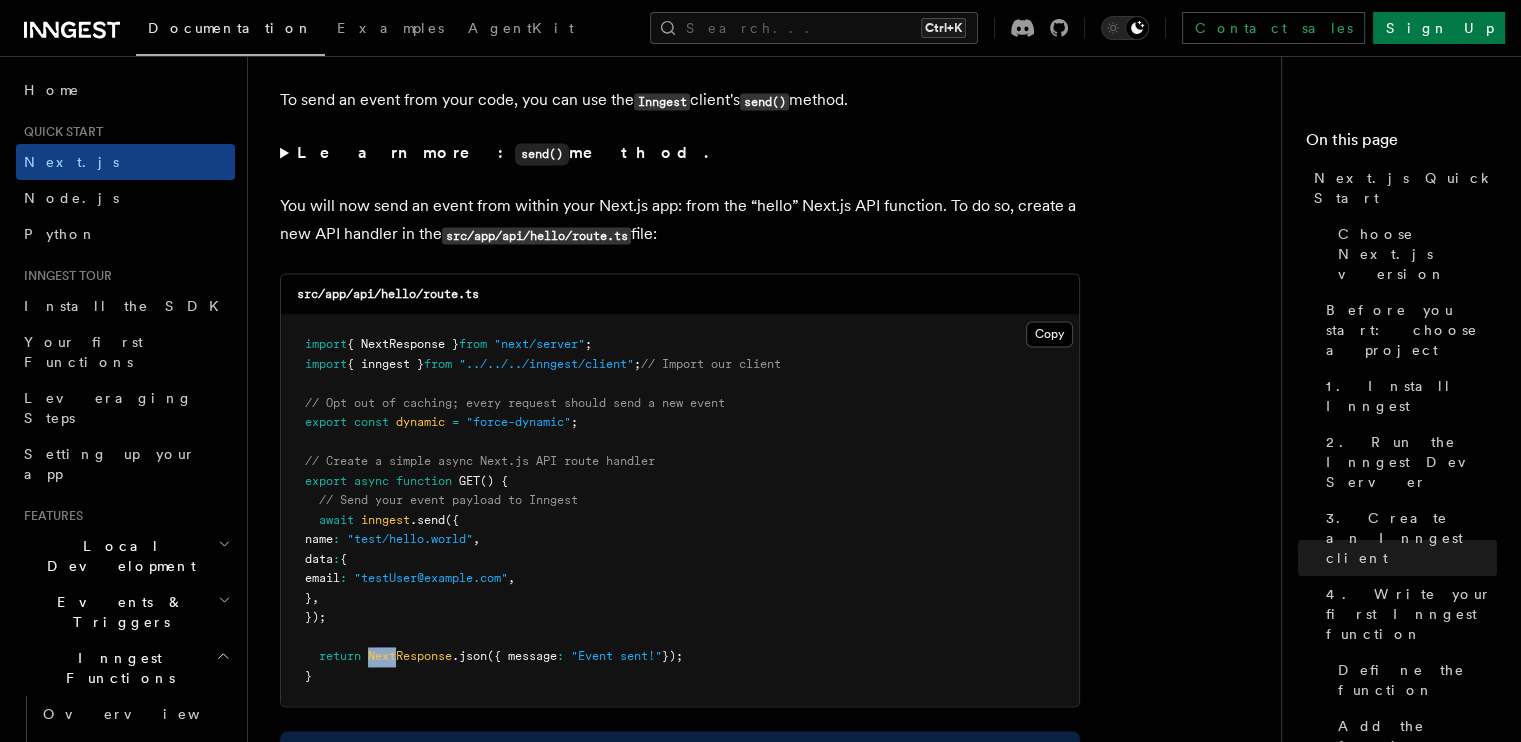 drag, startPoint x: 371, startPoint y: 639, endPoint x: 404, endPoint y: 638, distance: 33.01515 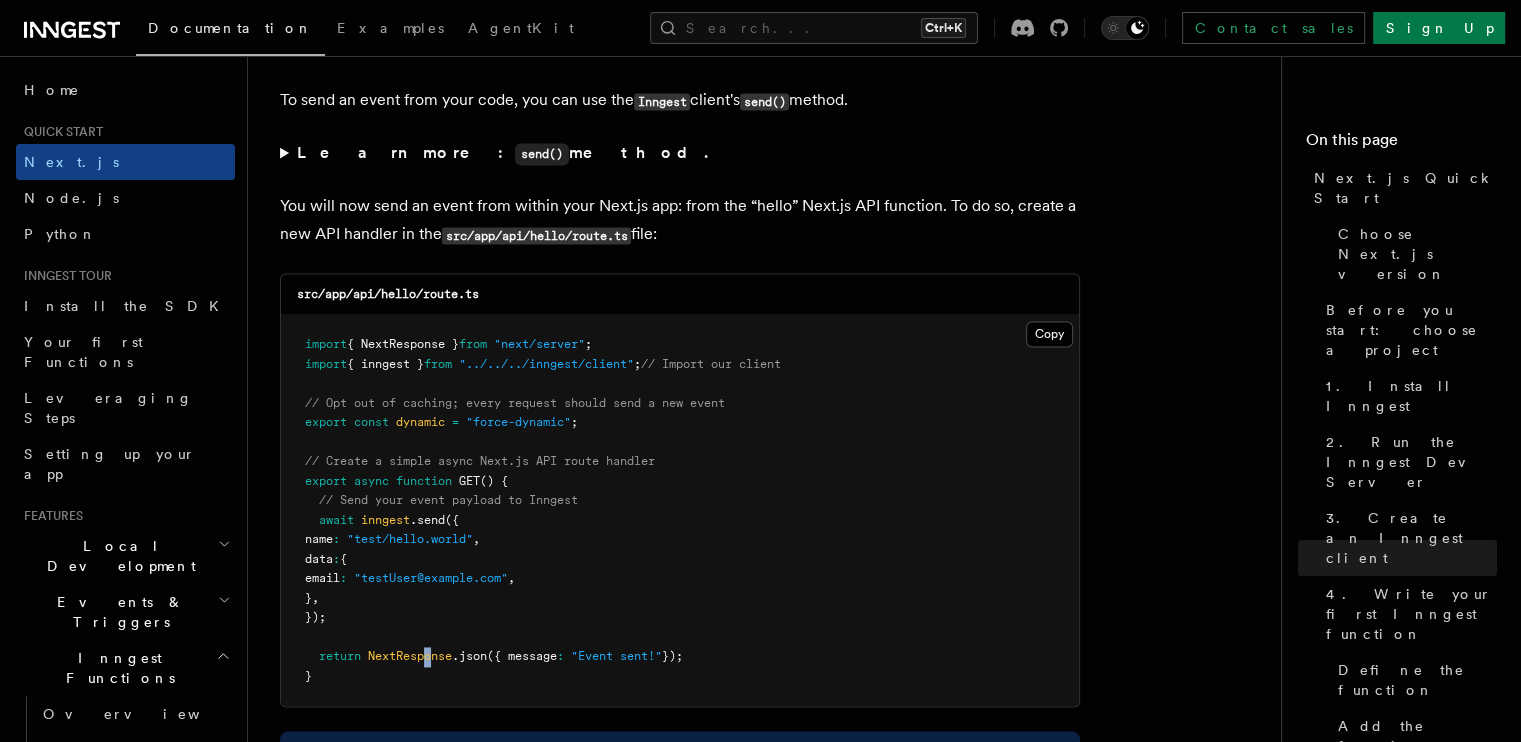 click on "NextResponse" at bounding box center (410, 656) 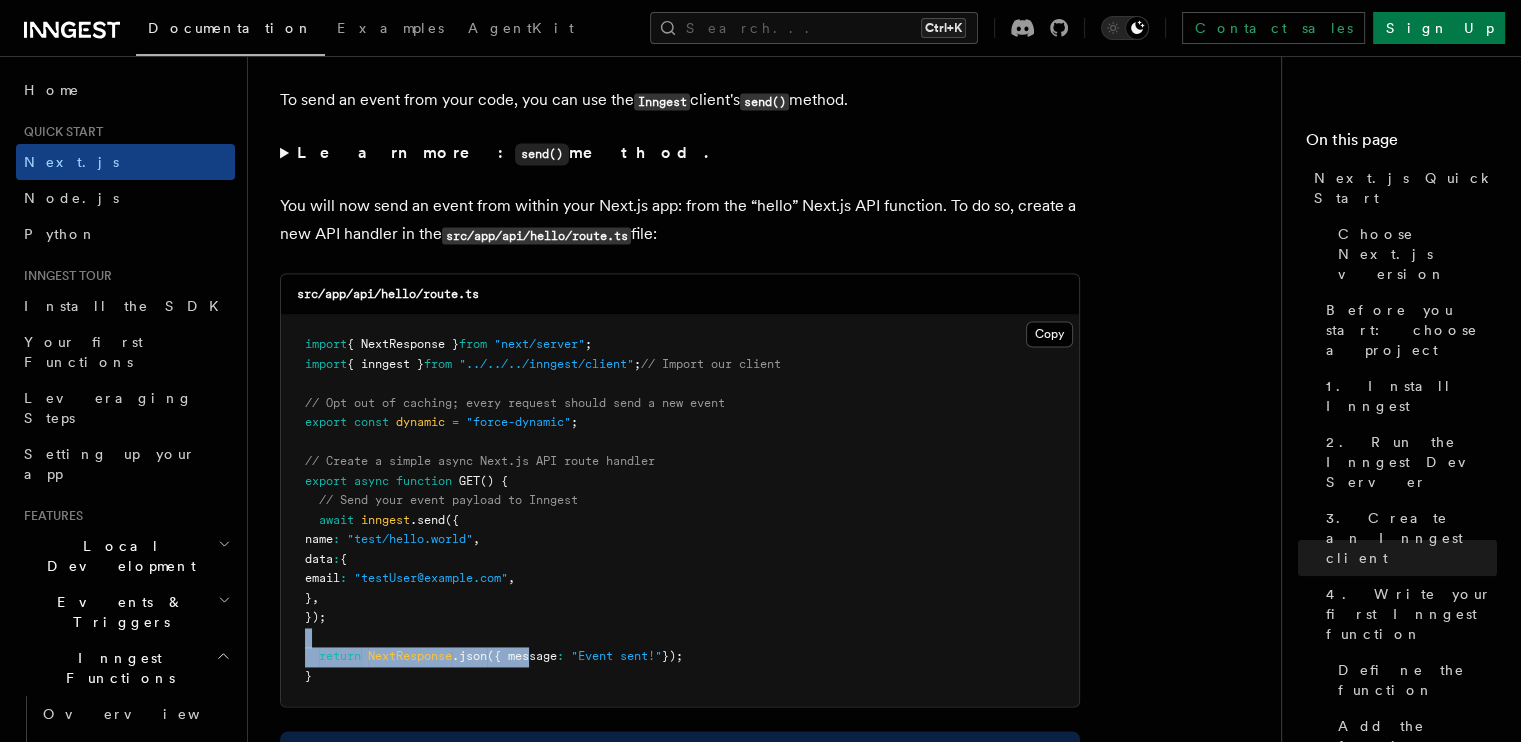 drag, startPoint x: 532, startPoint y: 631, endPoint x: 642, endPoint y: 627, distance: 110.0727 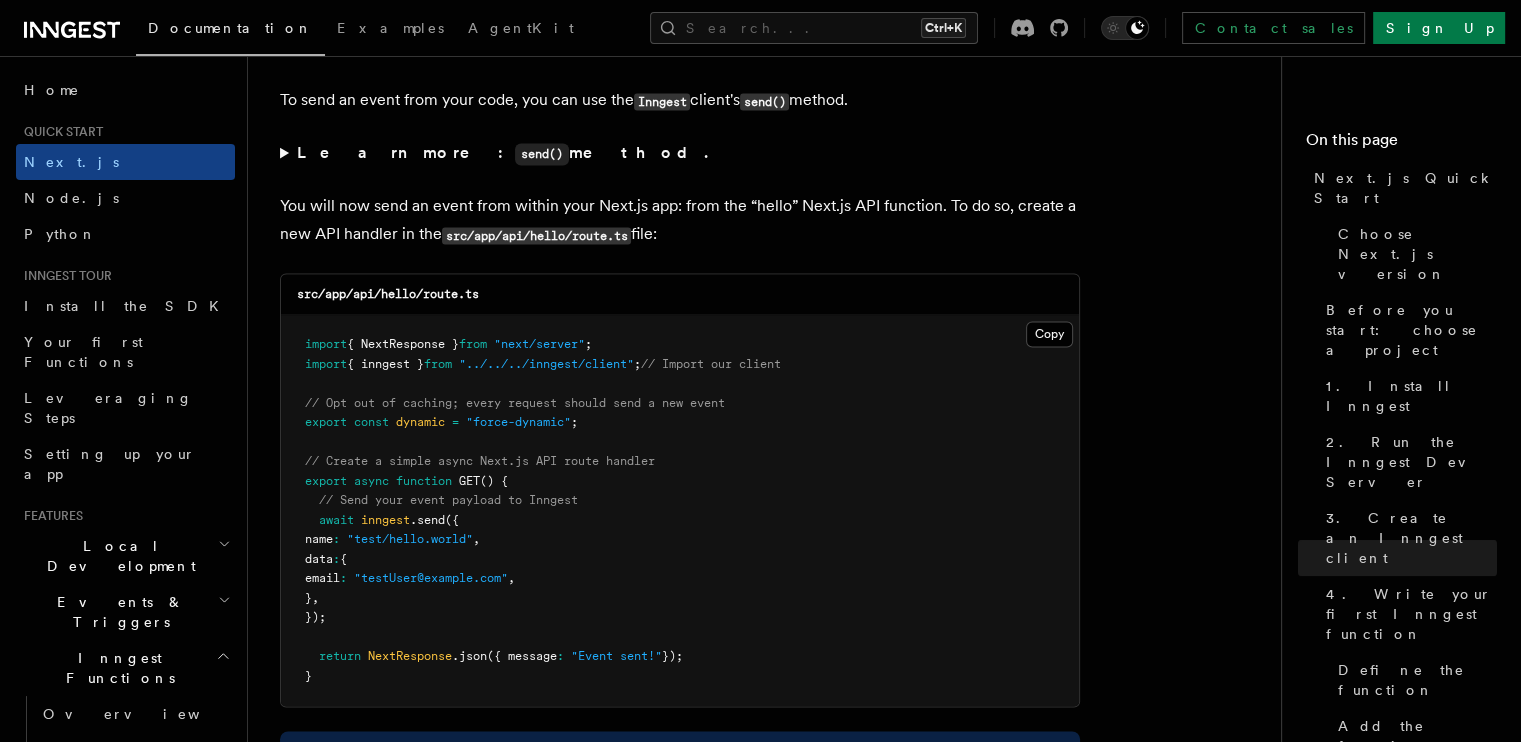 click on ""Event sent!"" at bounding box center [616, 656] 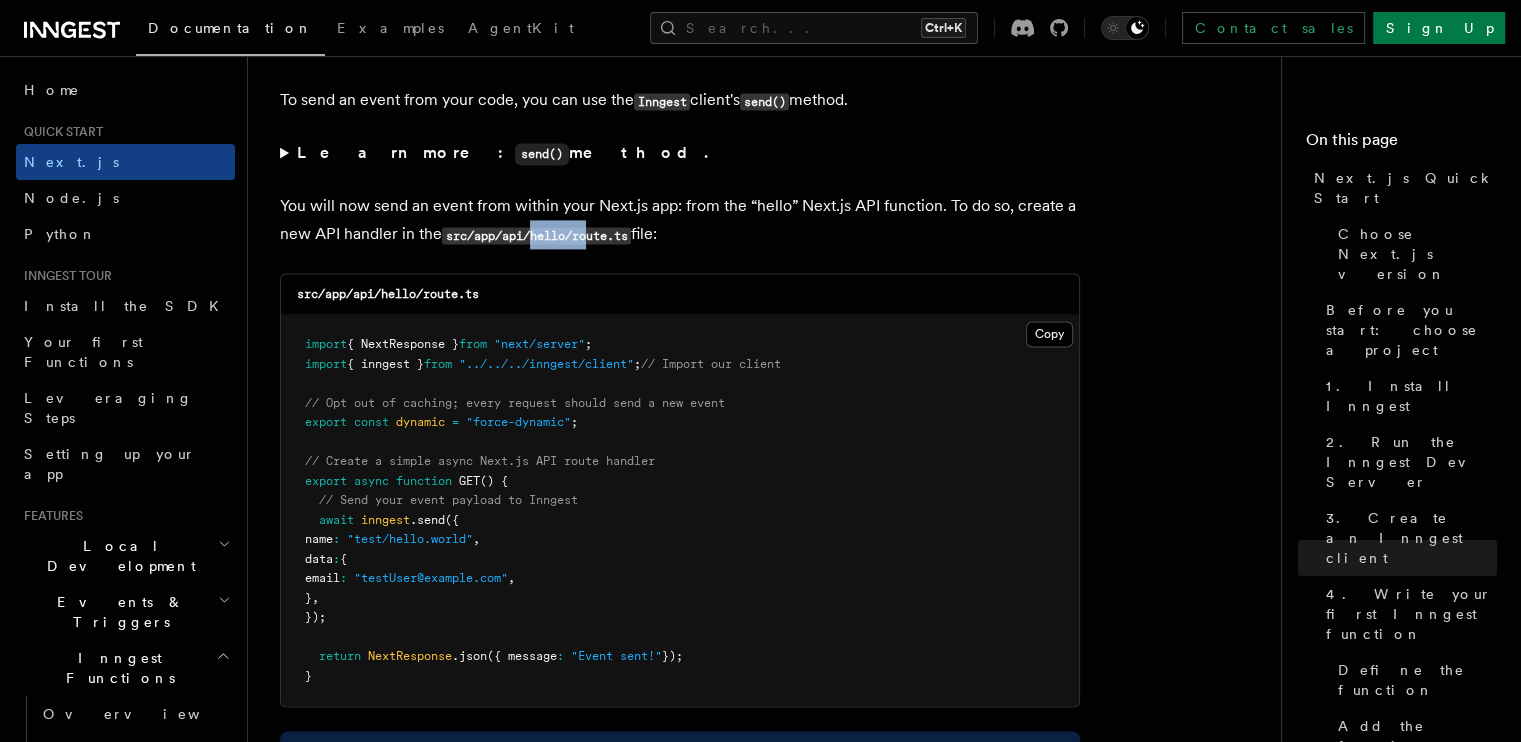 drag, startPoint x: 532, startPoint y: 214, endPoint x: 590, endPoint y: 211, distance: 58.077534 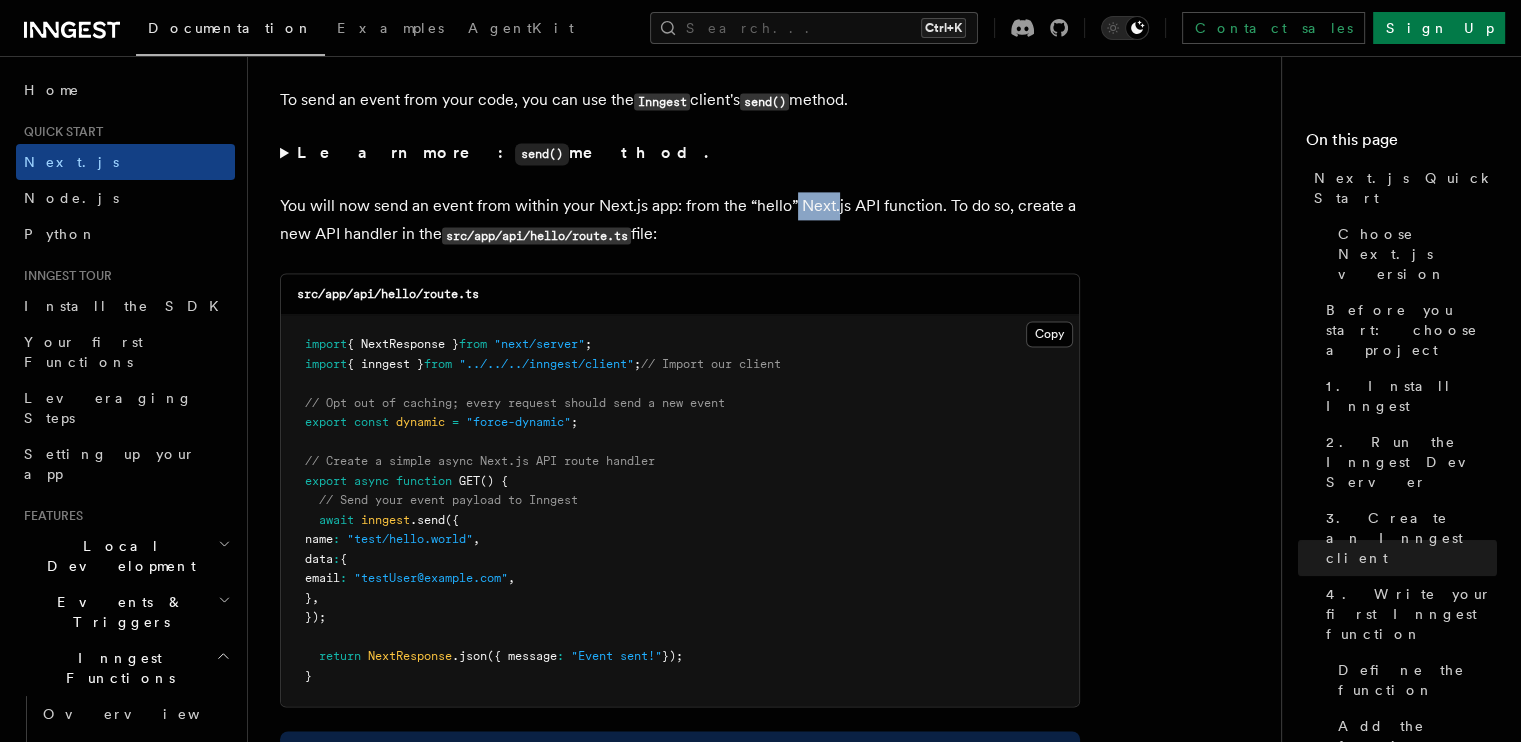 drag, startPoint x: 804, startPoint y: 183, endPoint x: 836, endPoint y: 189, distance: 32.55764 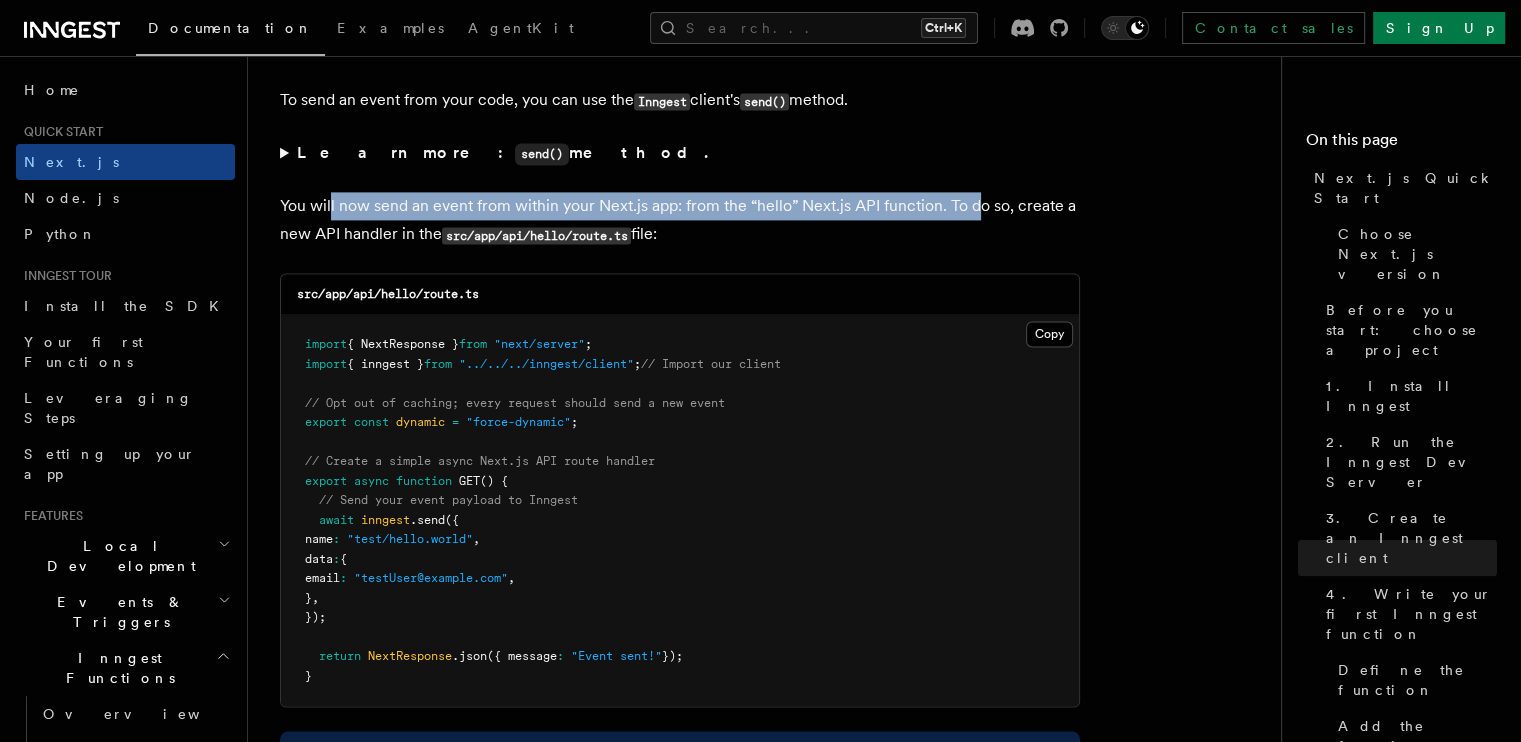 drag, startPoint x: 341, startPoint y: 180, endPoint x: 977, endPoint y: 191, distance: 636.0951 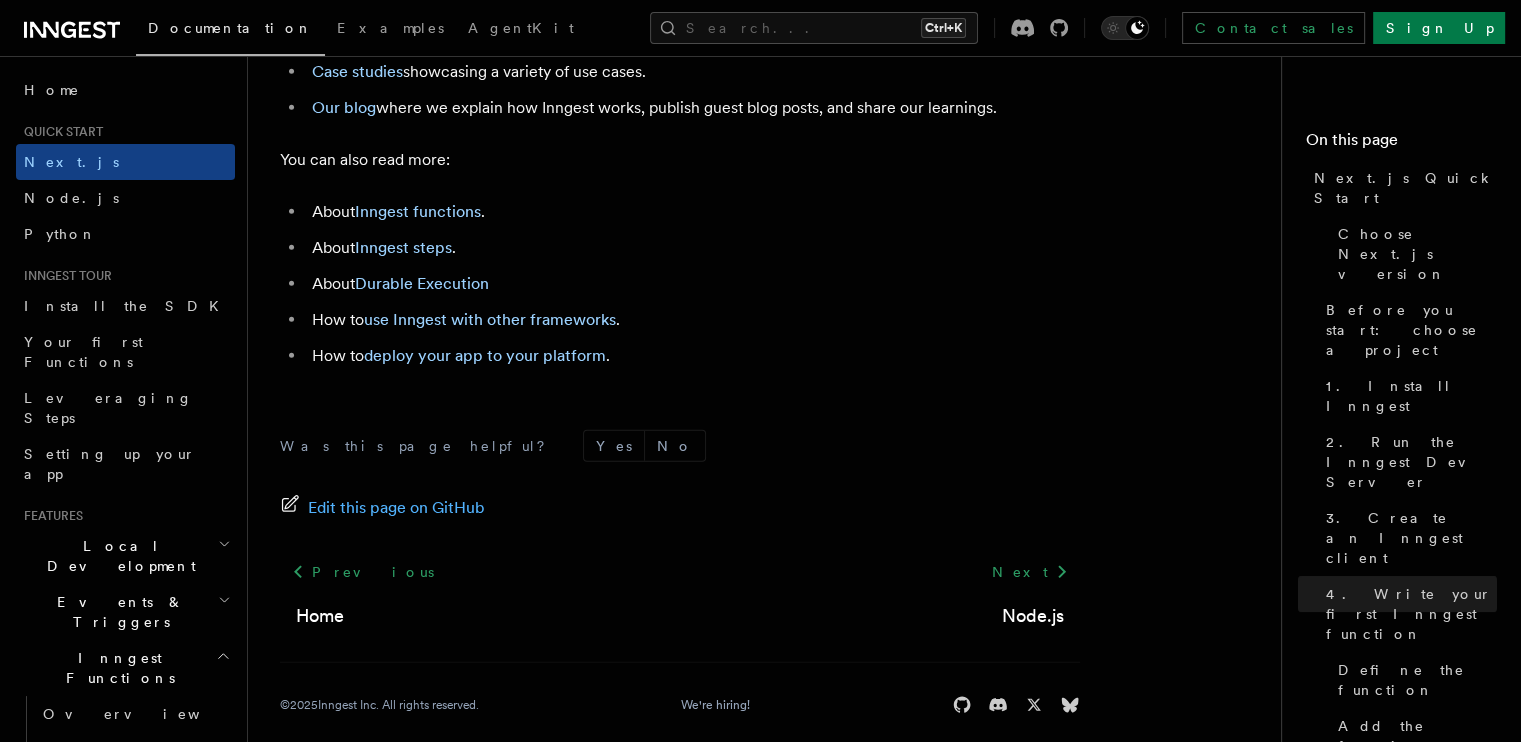 scroll, scrollTop: 12737, scrollLeft: 0, axis: vertical 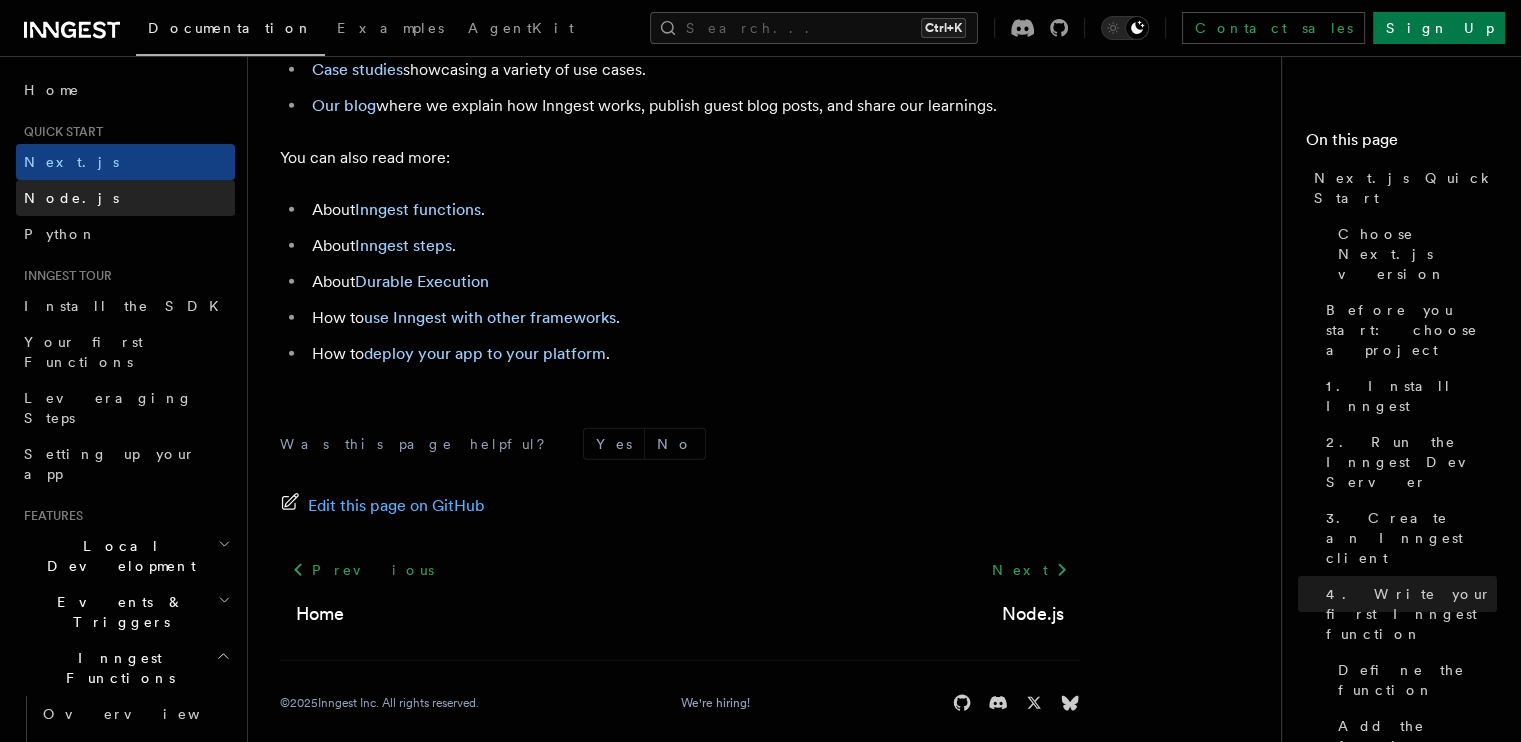 click on "Node.js" at bounding box center [71, 198] 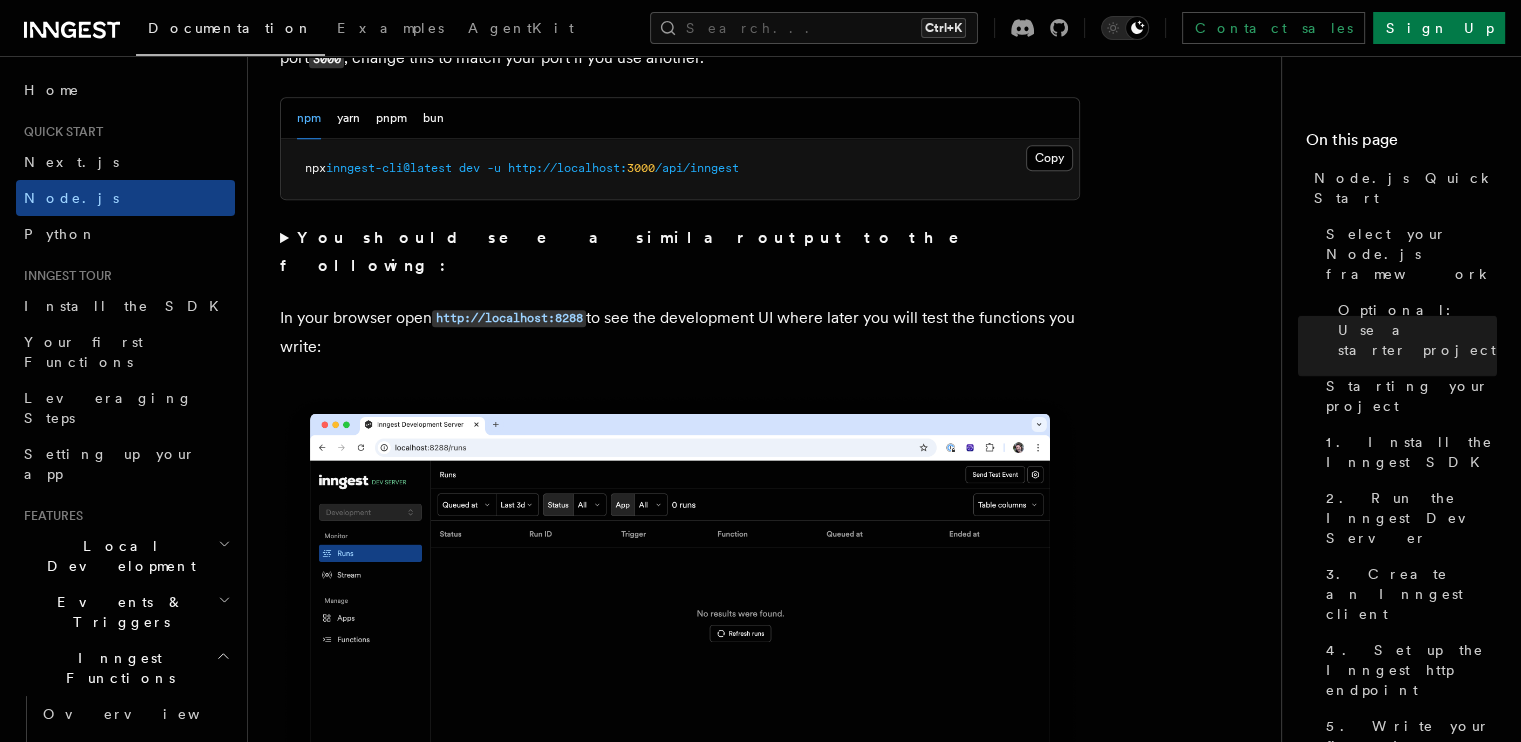 scroll, scrollTop: 1700, scrollLeft: 0, axis: vertical 